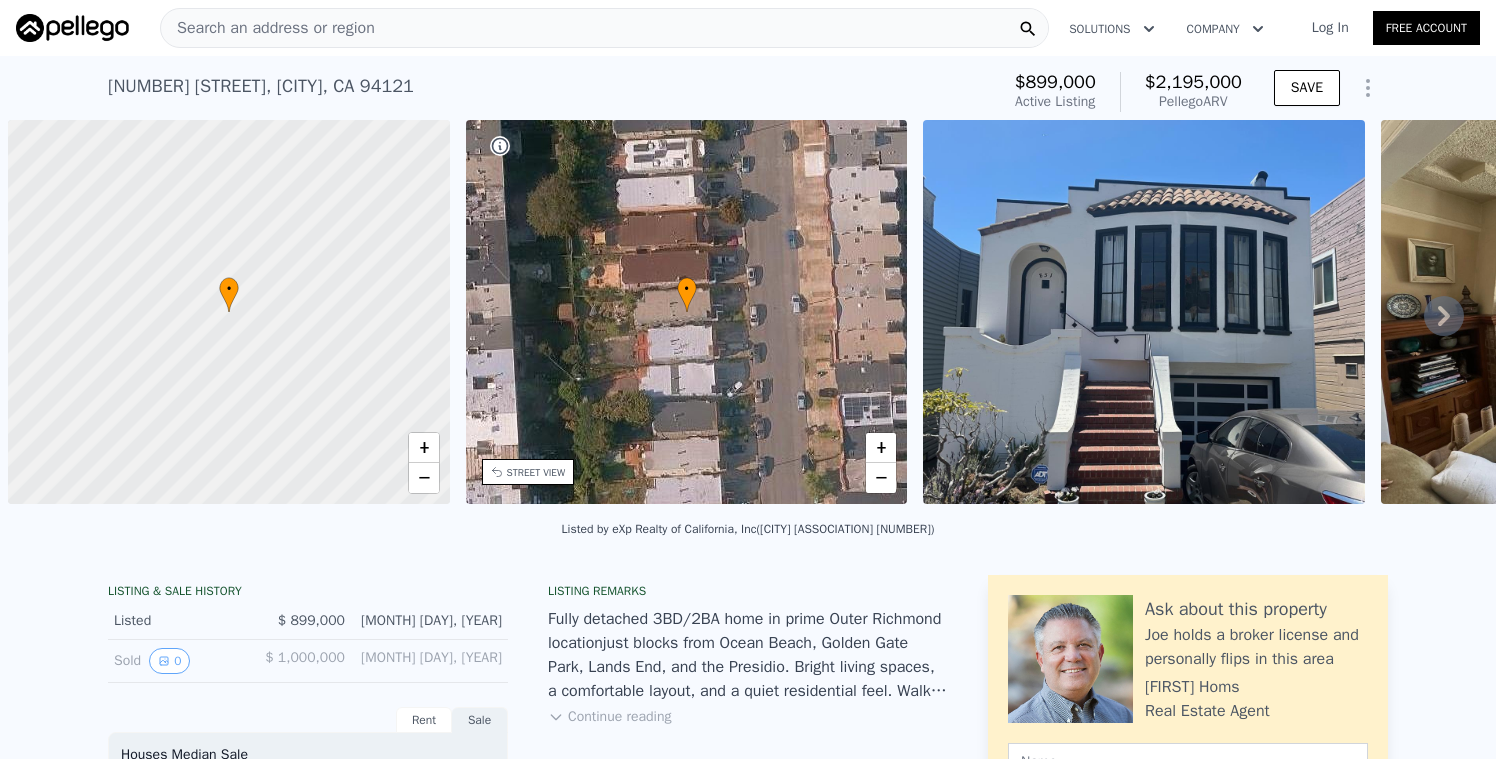 scroll, scrollTop: 0, scrollLeft: 0, axis: both 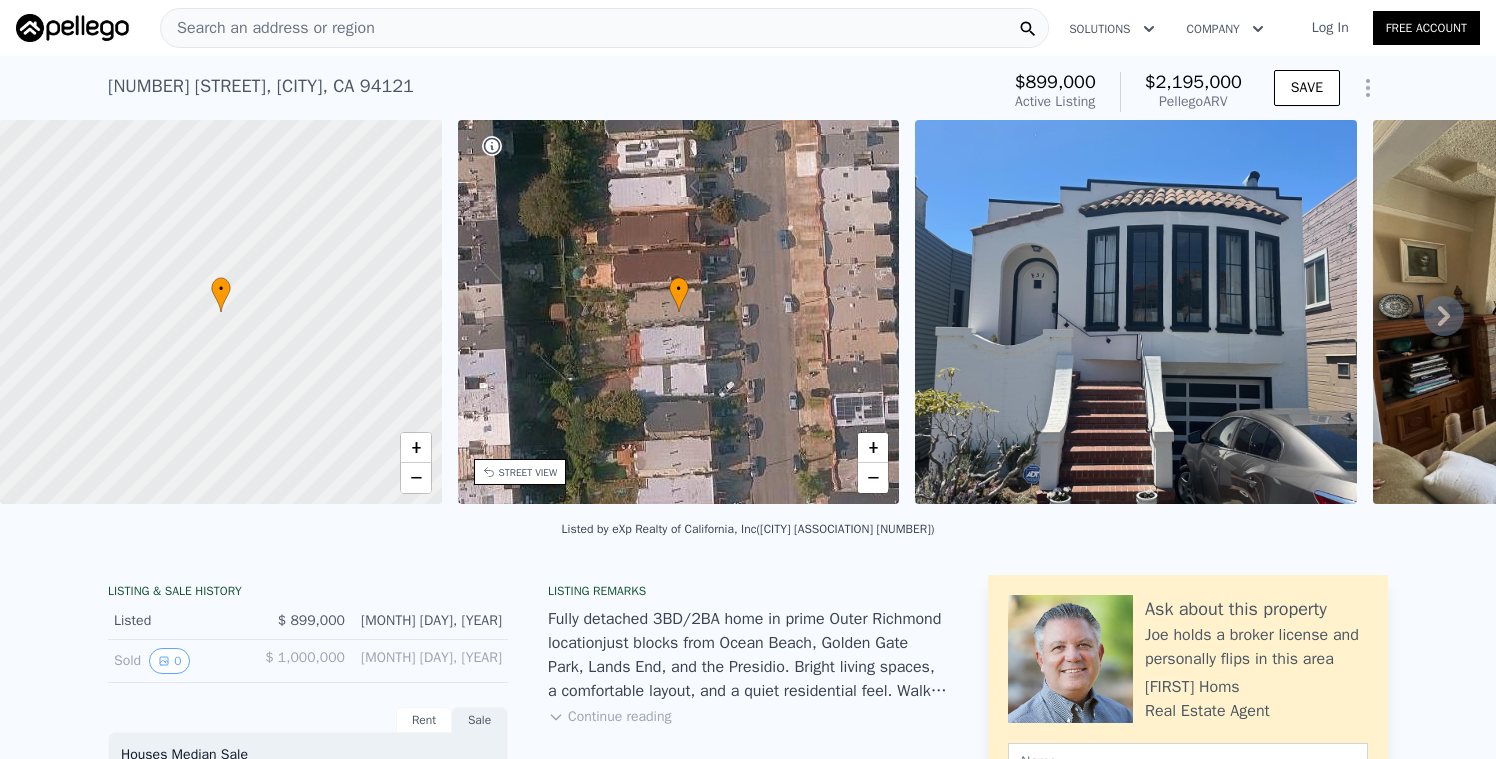click on "Sold 0" at bounding box center (181, 661) 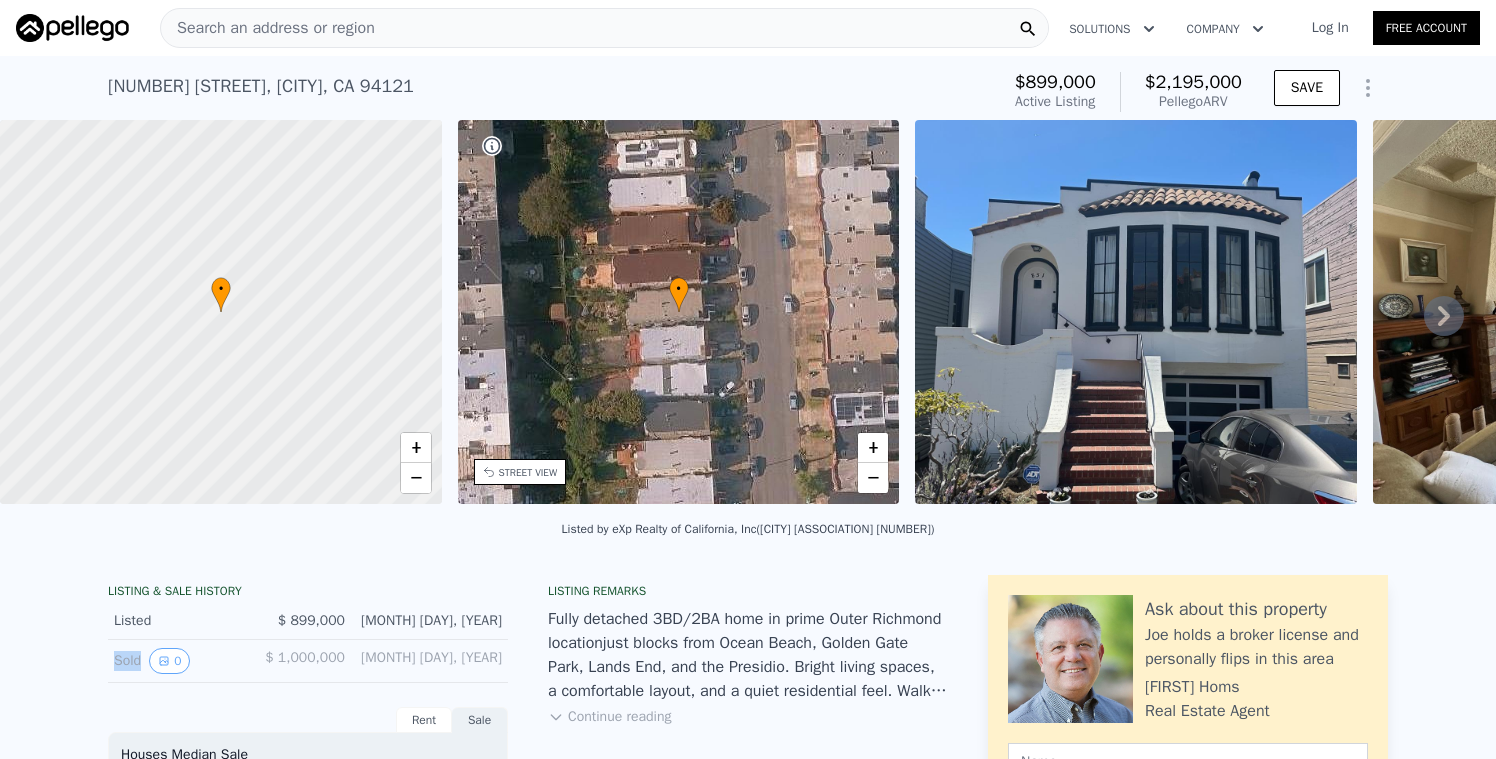 click on "Sold 0" at bounding box center [181, 661] 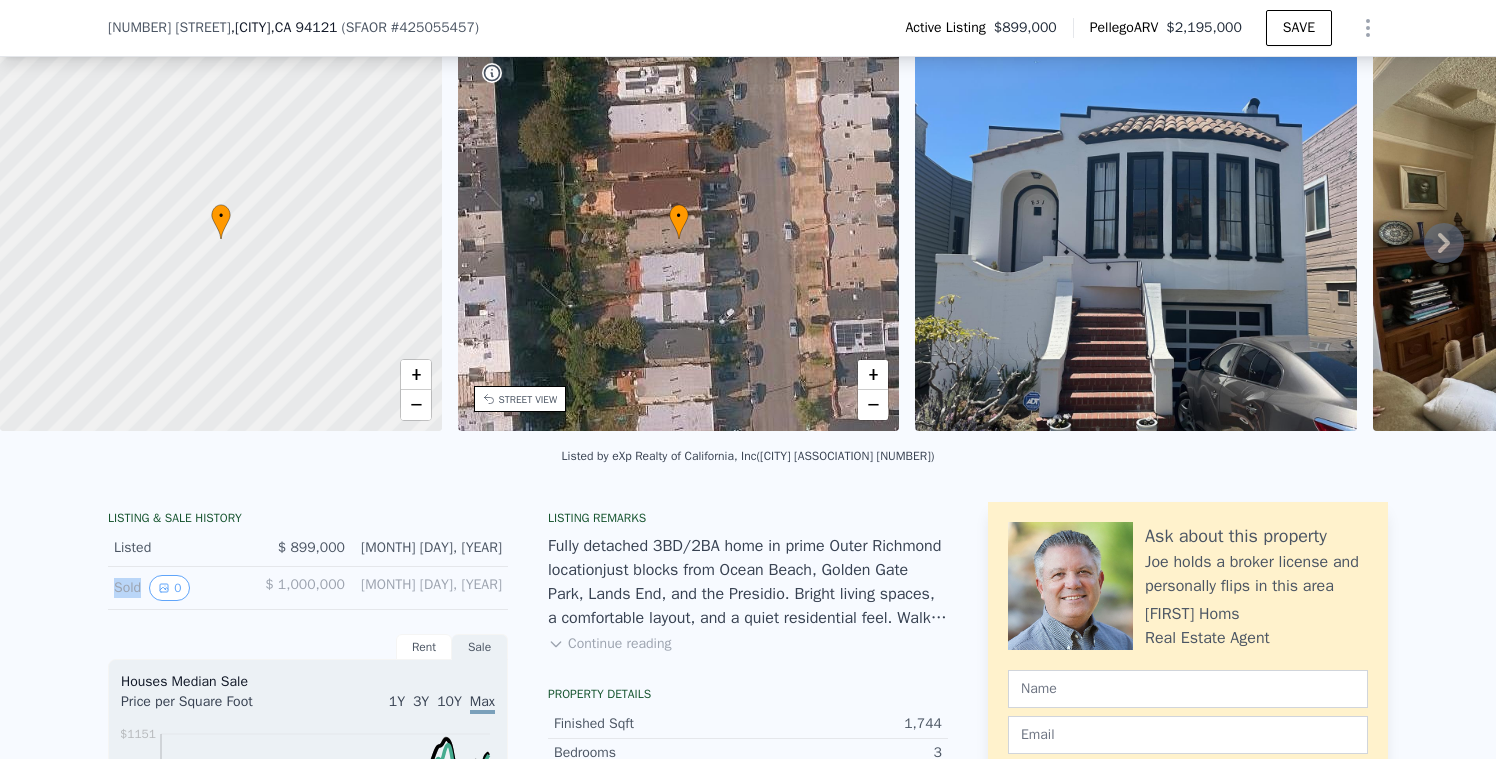 scroll, scrollTop: 223, scrollLeft: 0, axis: vertical 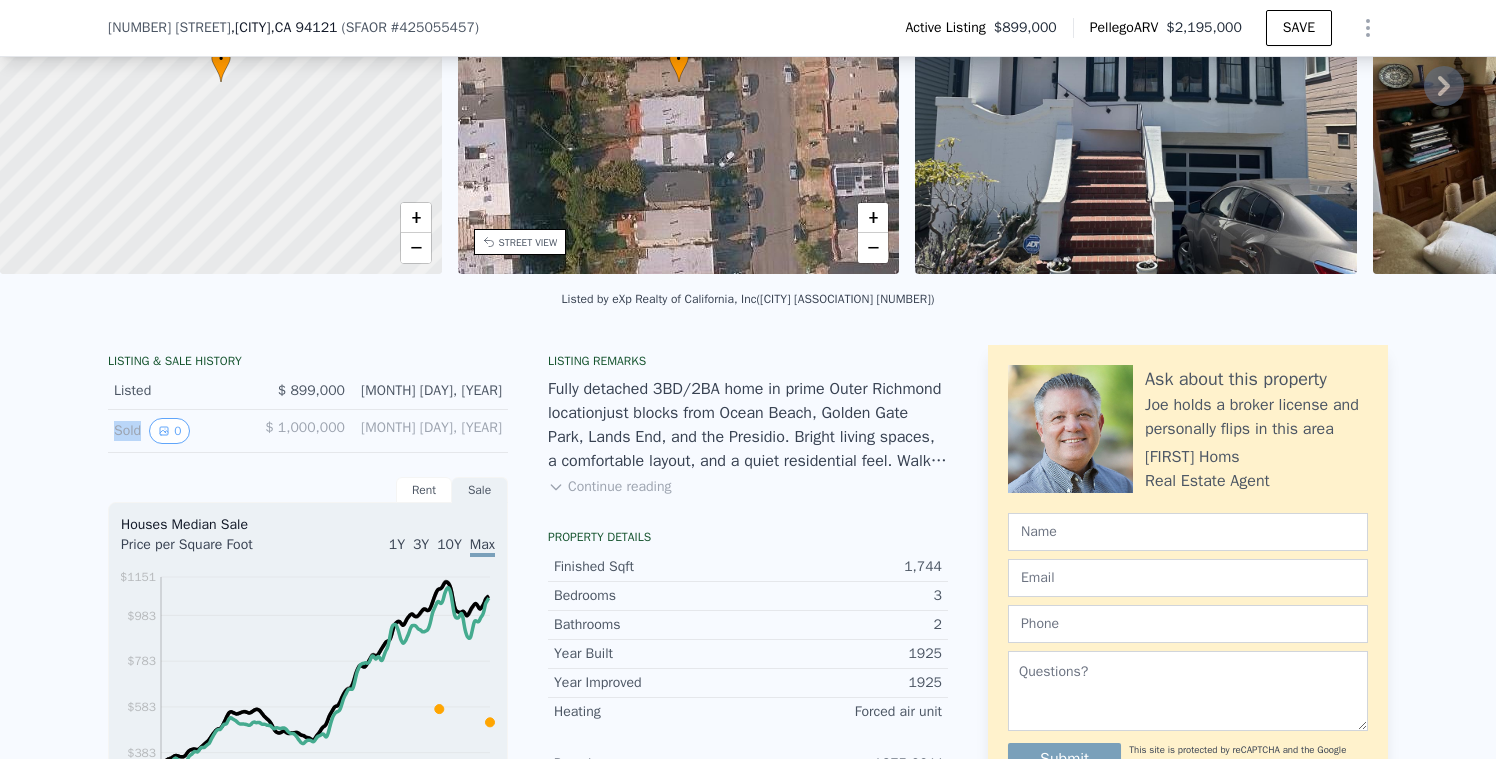 click on "Continue reading" at bounding box center (609, 487) 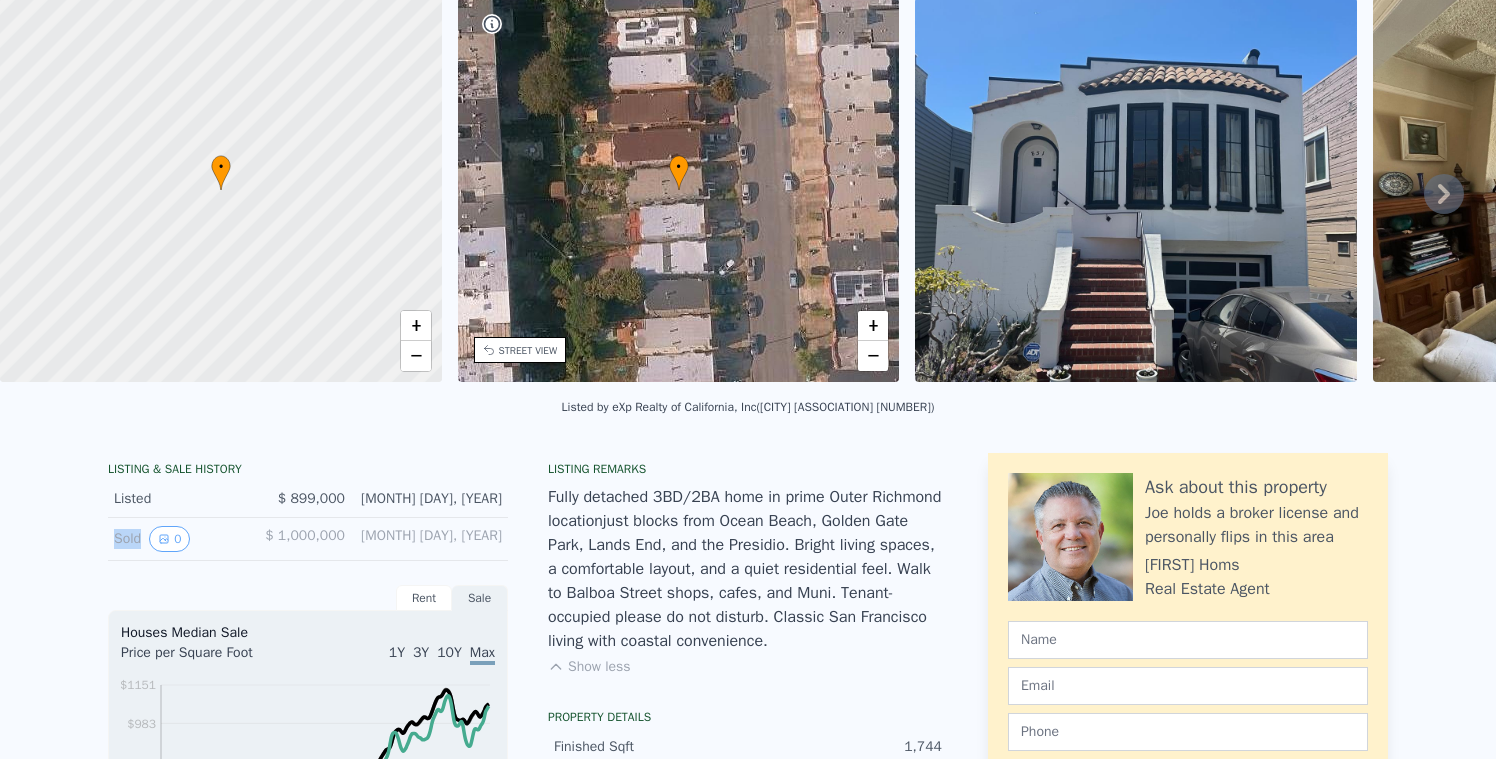 scroll, scrollTop: 7, scrollLeft: 0, axis: vertical 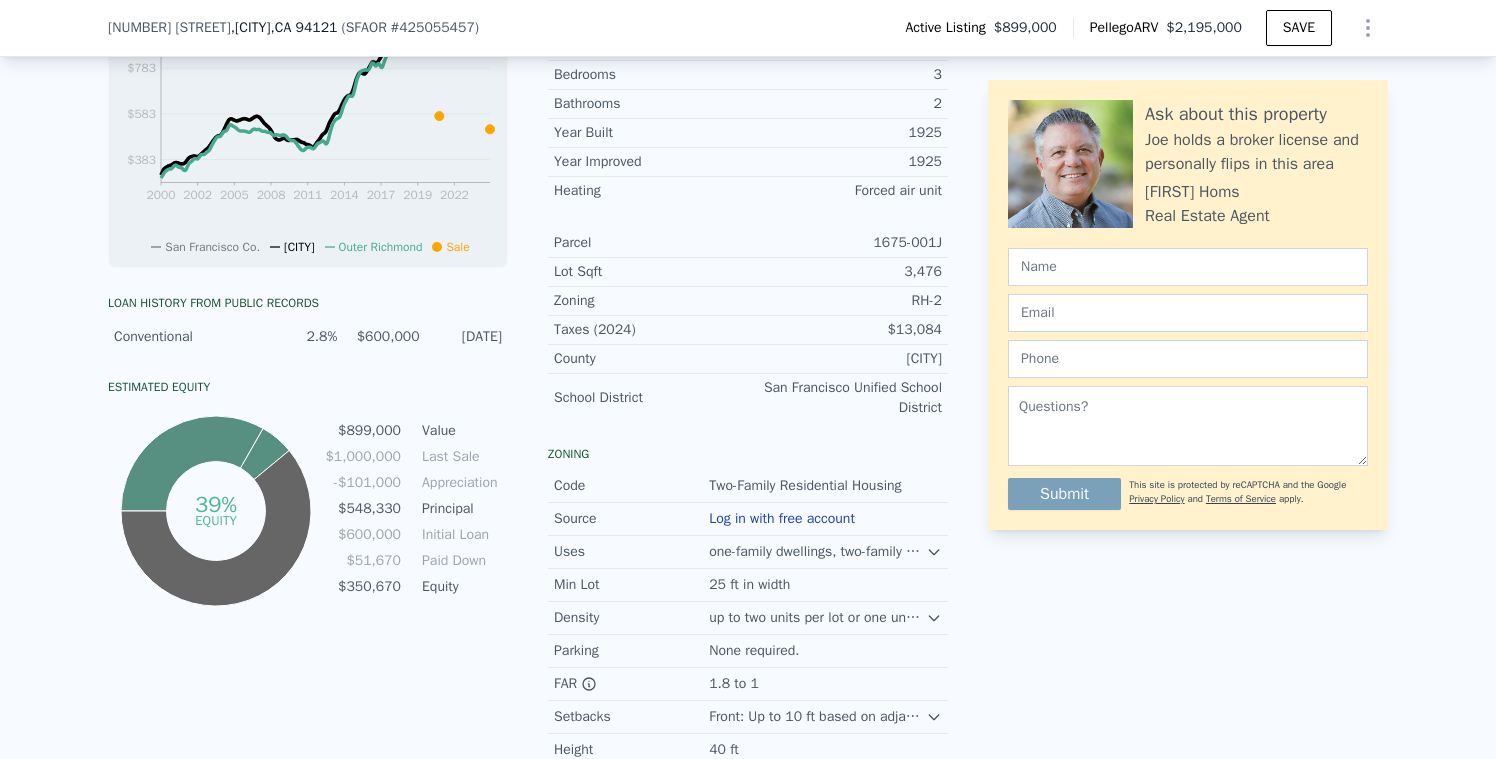 click 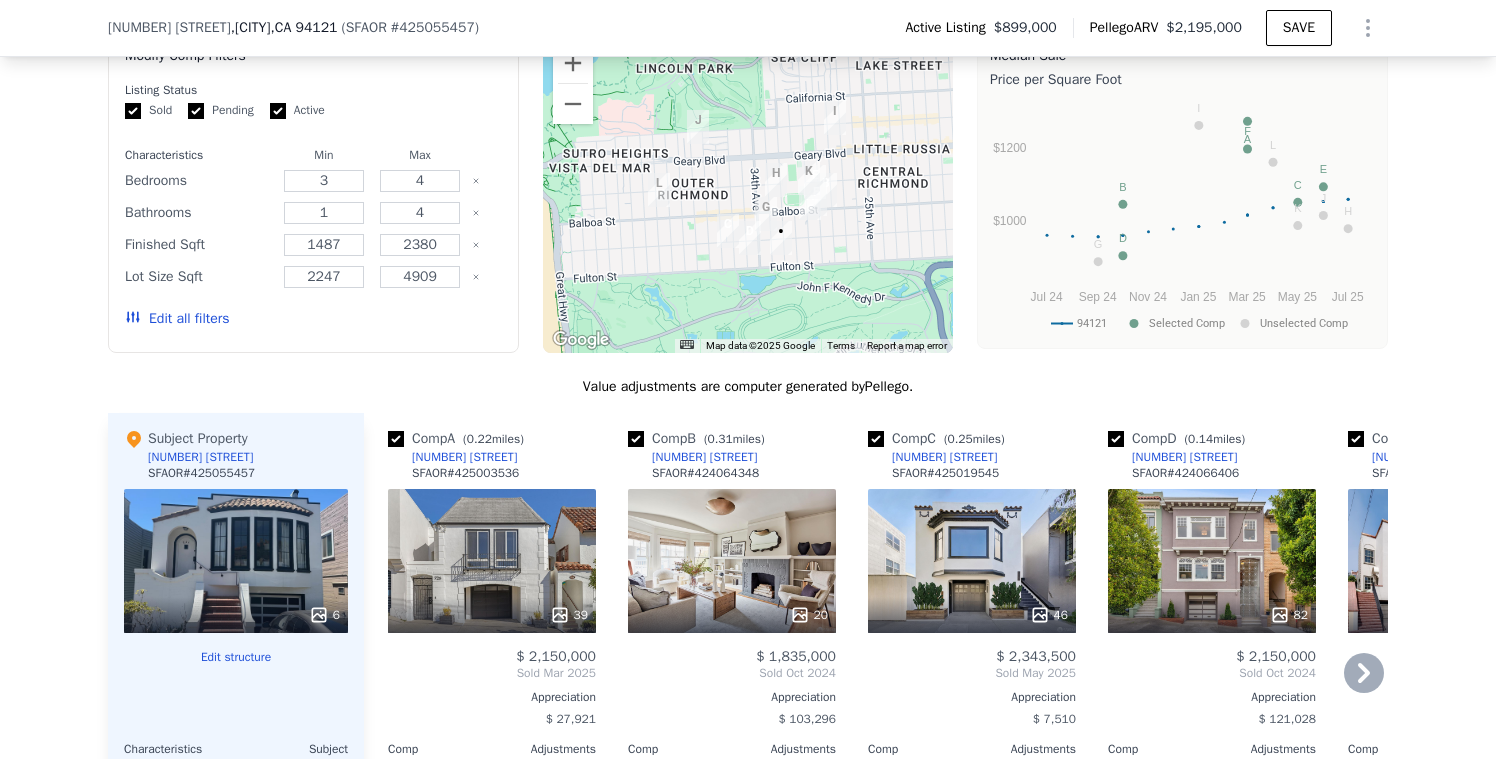 scroll, scrollTop: 1935, scrollLeft: 0, axis: vertical 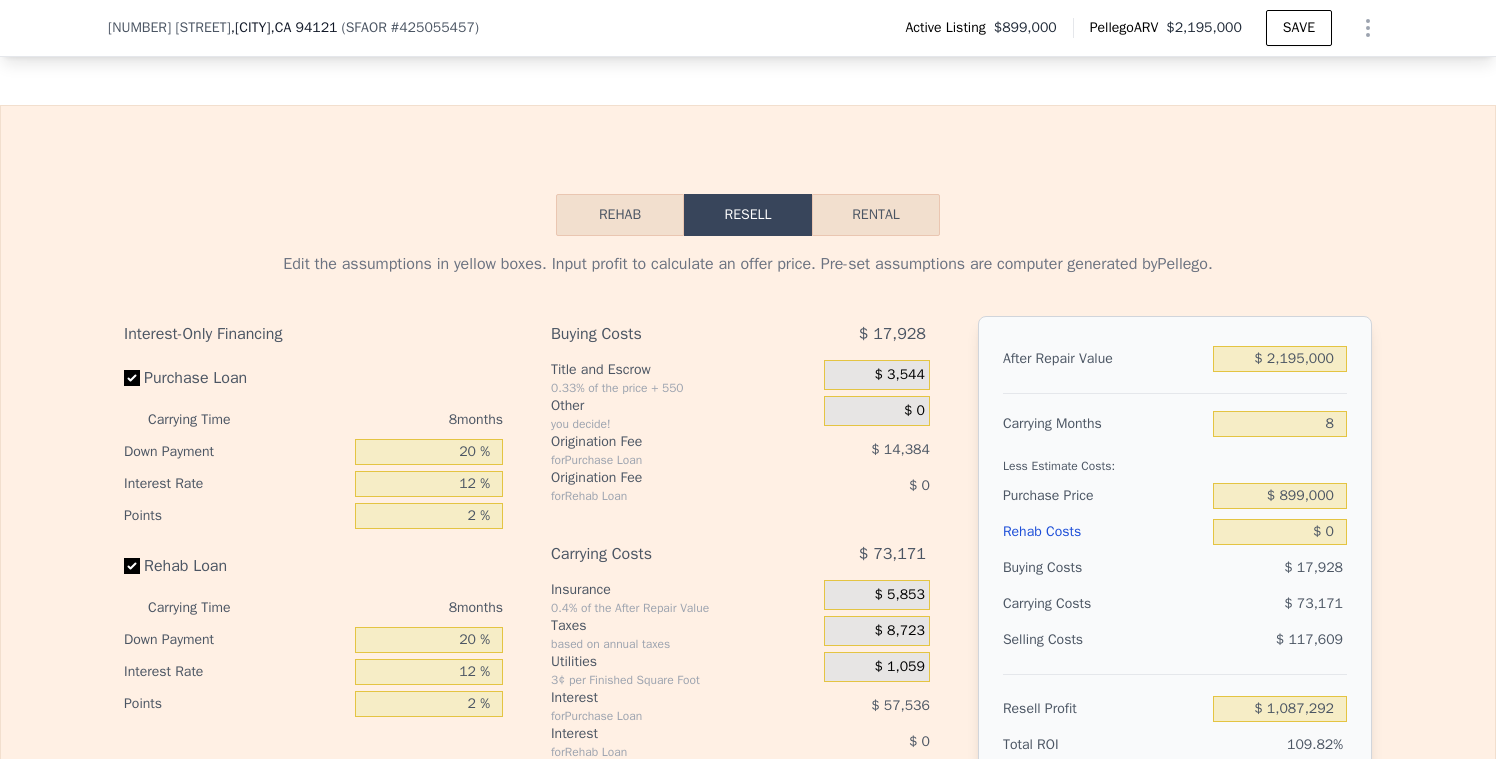 click on "Rental" at bounding box center (876, 215) 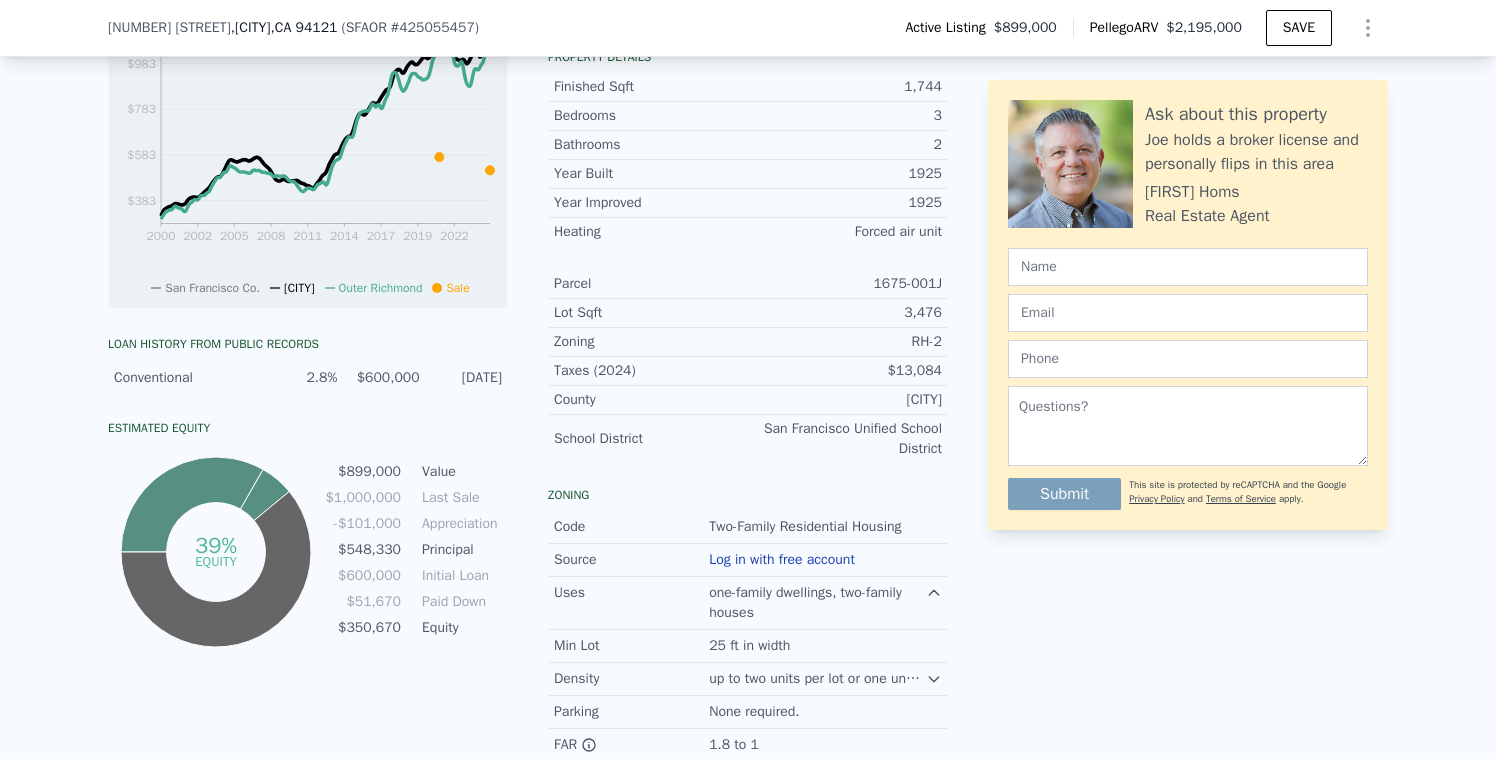 scroll, scrollTop: 713, scrollLeft: 0, axis: vertical 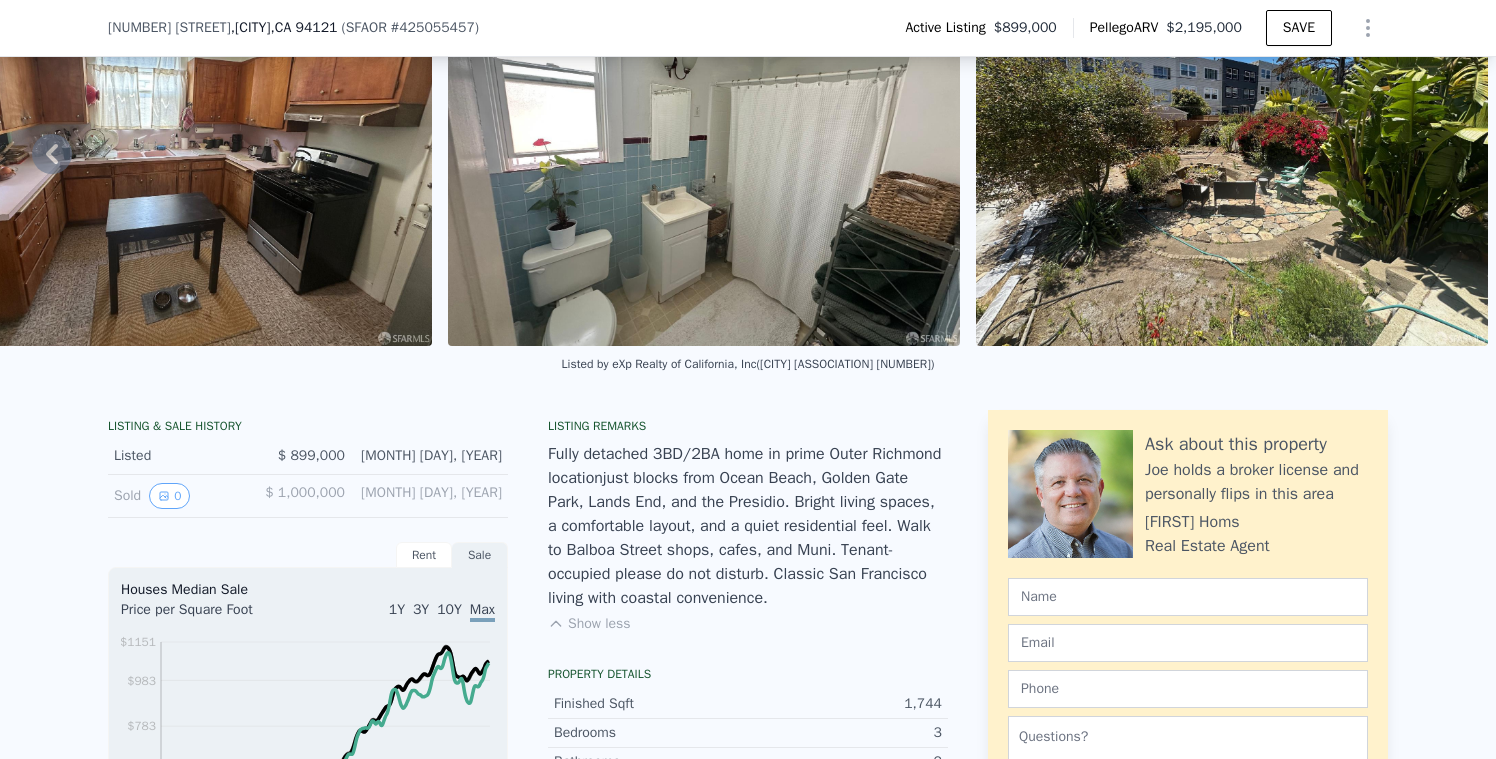 click on "[LISTED] [PRICE] [MONTH] [DAY], [YEAR]" at bounding box center (308, 456) 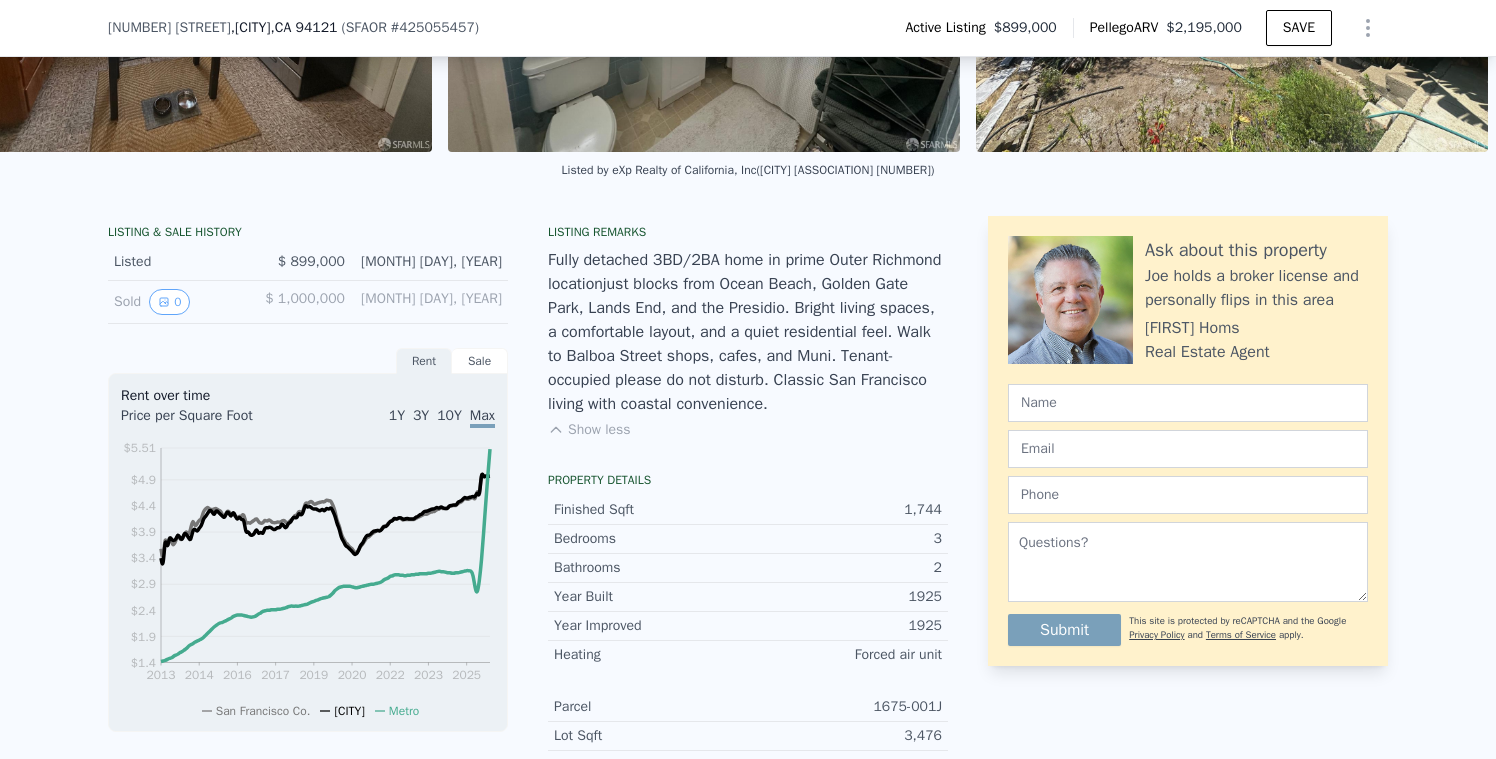 scroll, scrollTop: 366, scrollLeft: 0, axis: vertical 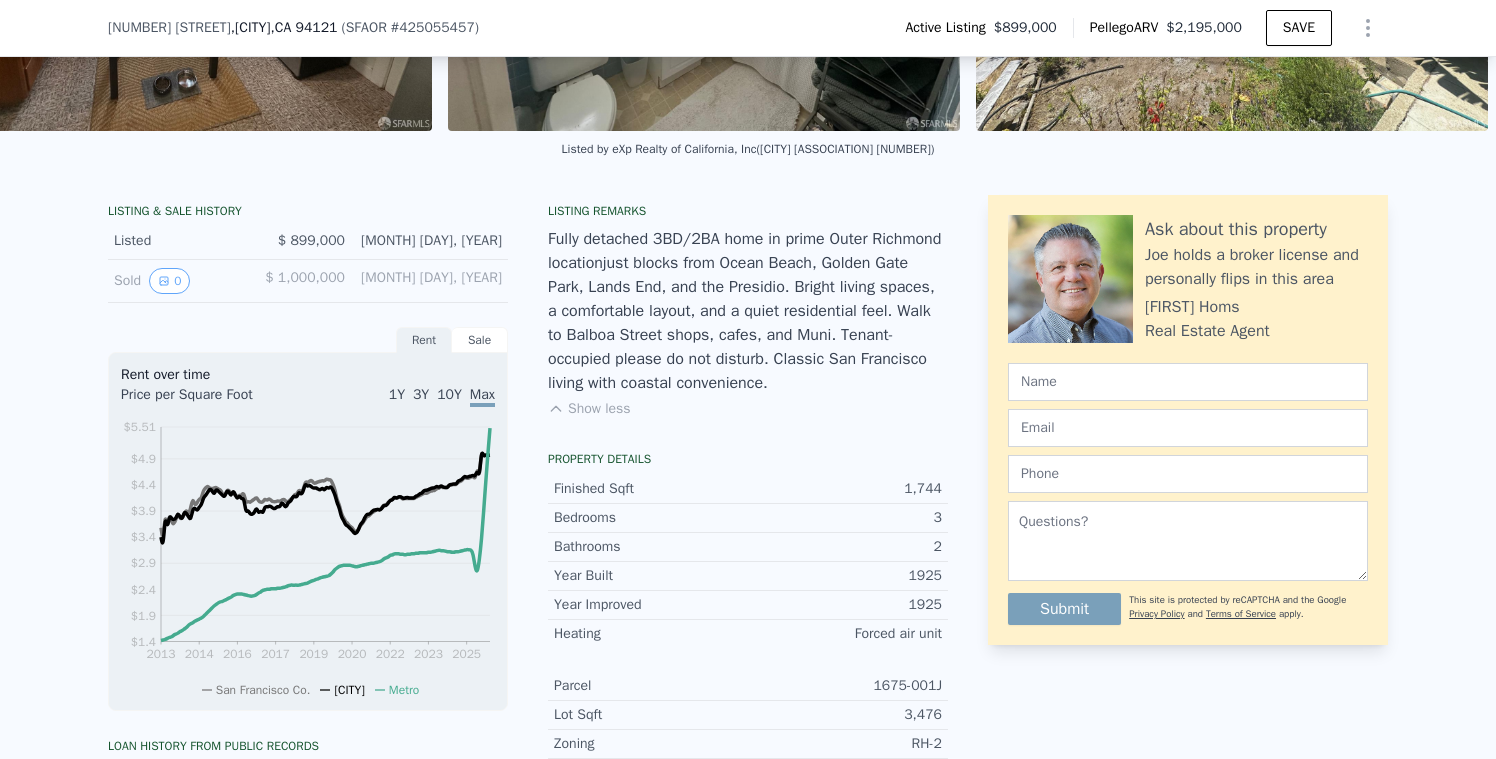 click on "Sale" at bounding box center (480, 340) 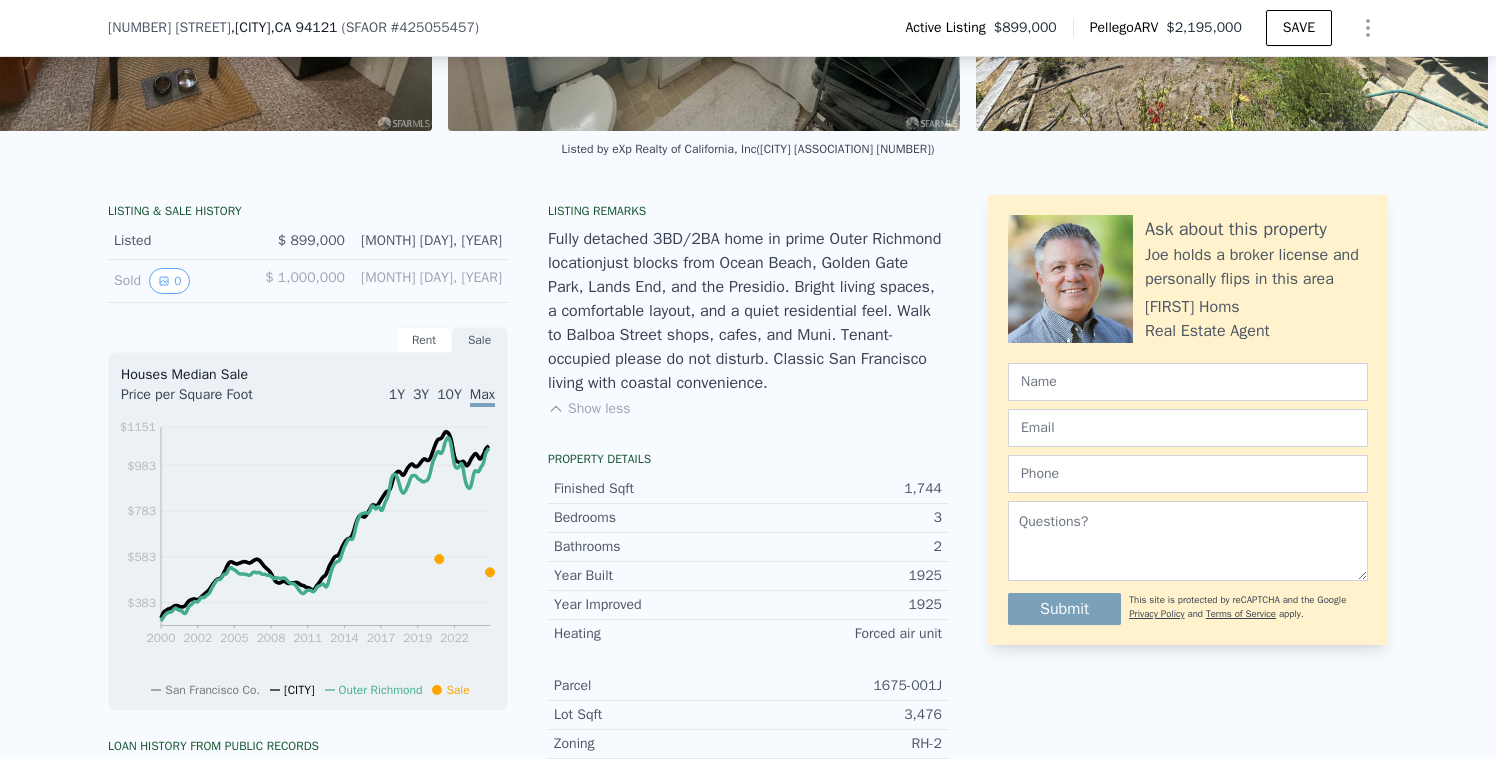 click on "Sold 0" at bounding box center (181, 281) 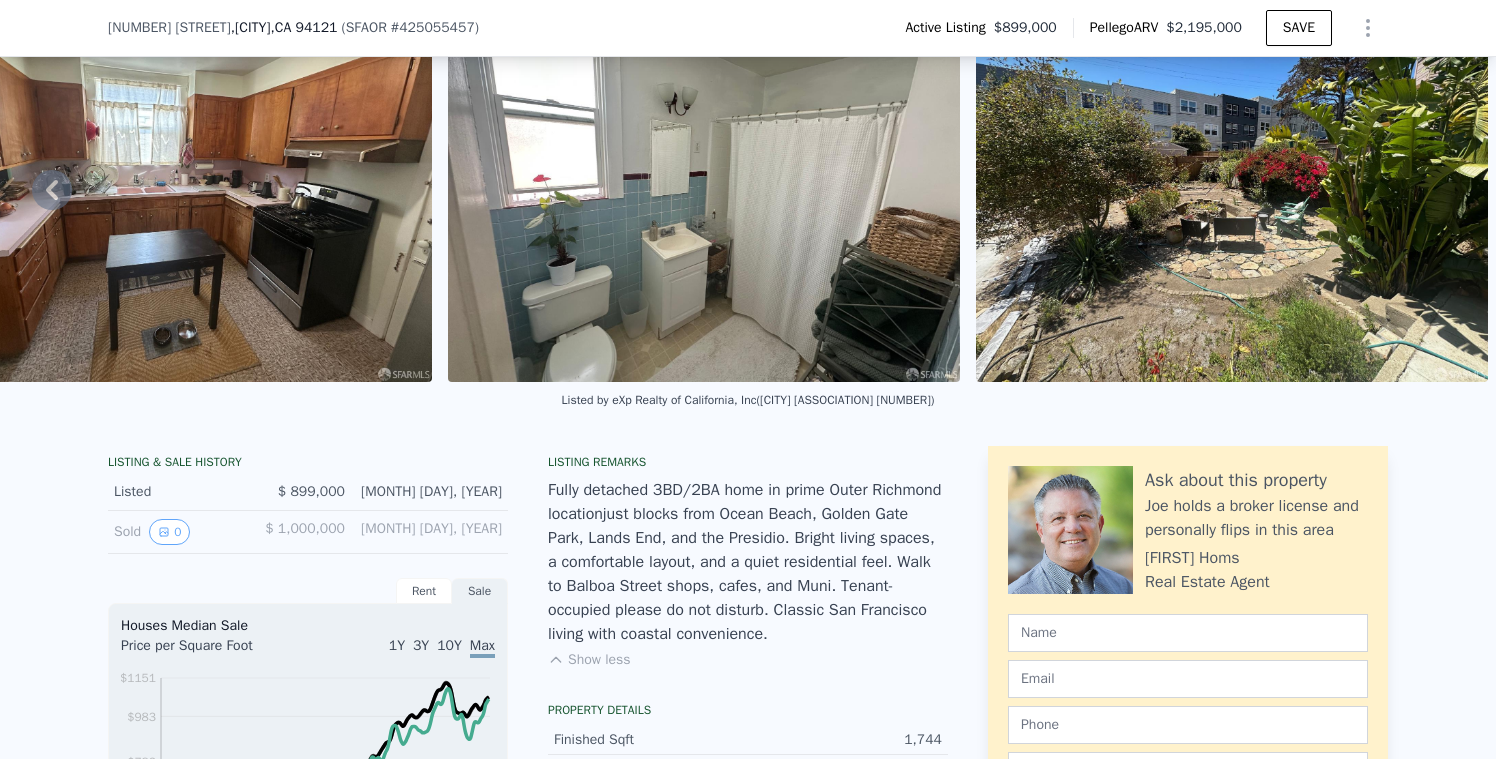 scroll, scrollTop: 100, scrollLeft: 0, axis: vertical 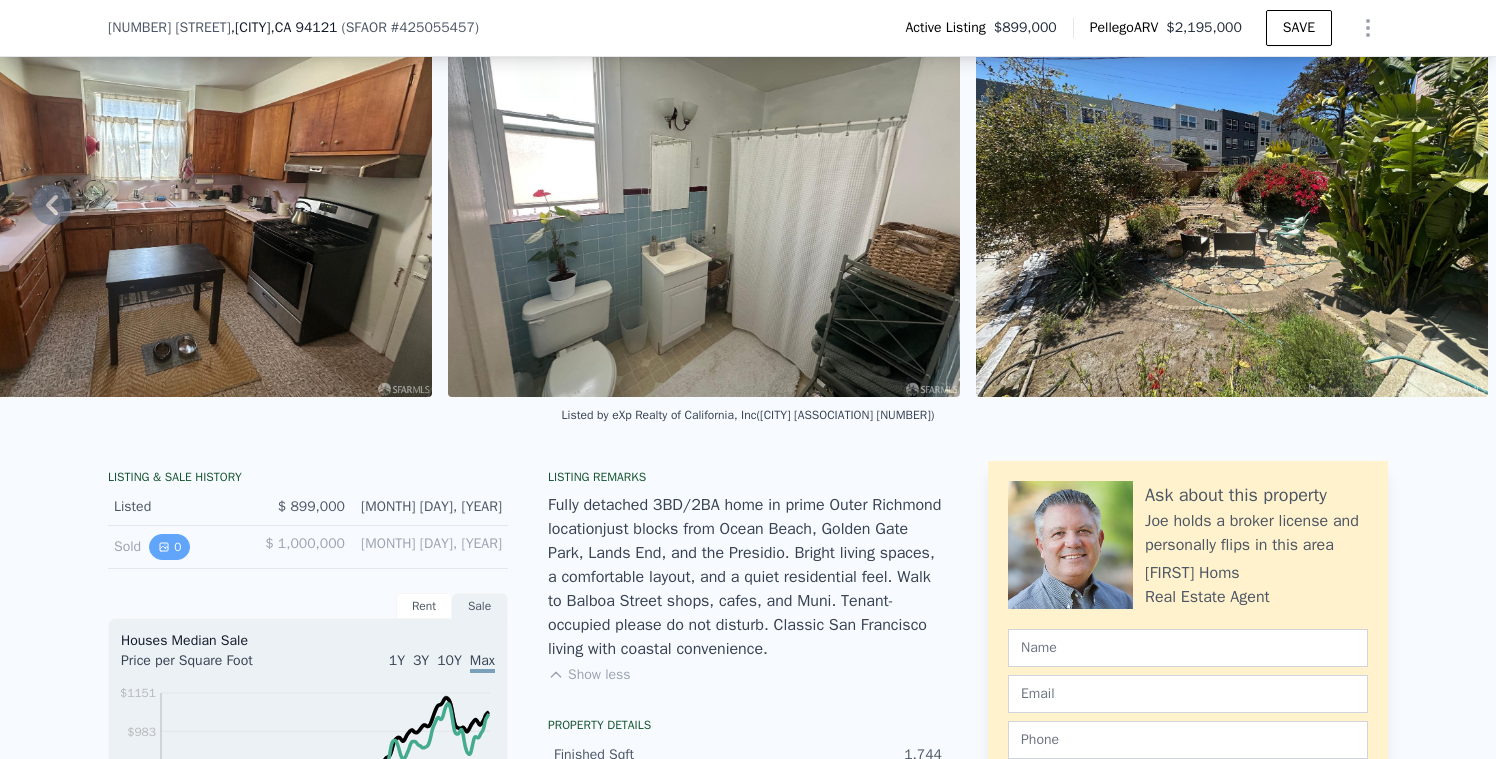 click 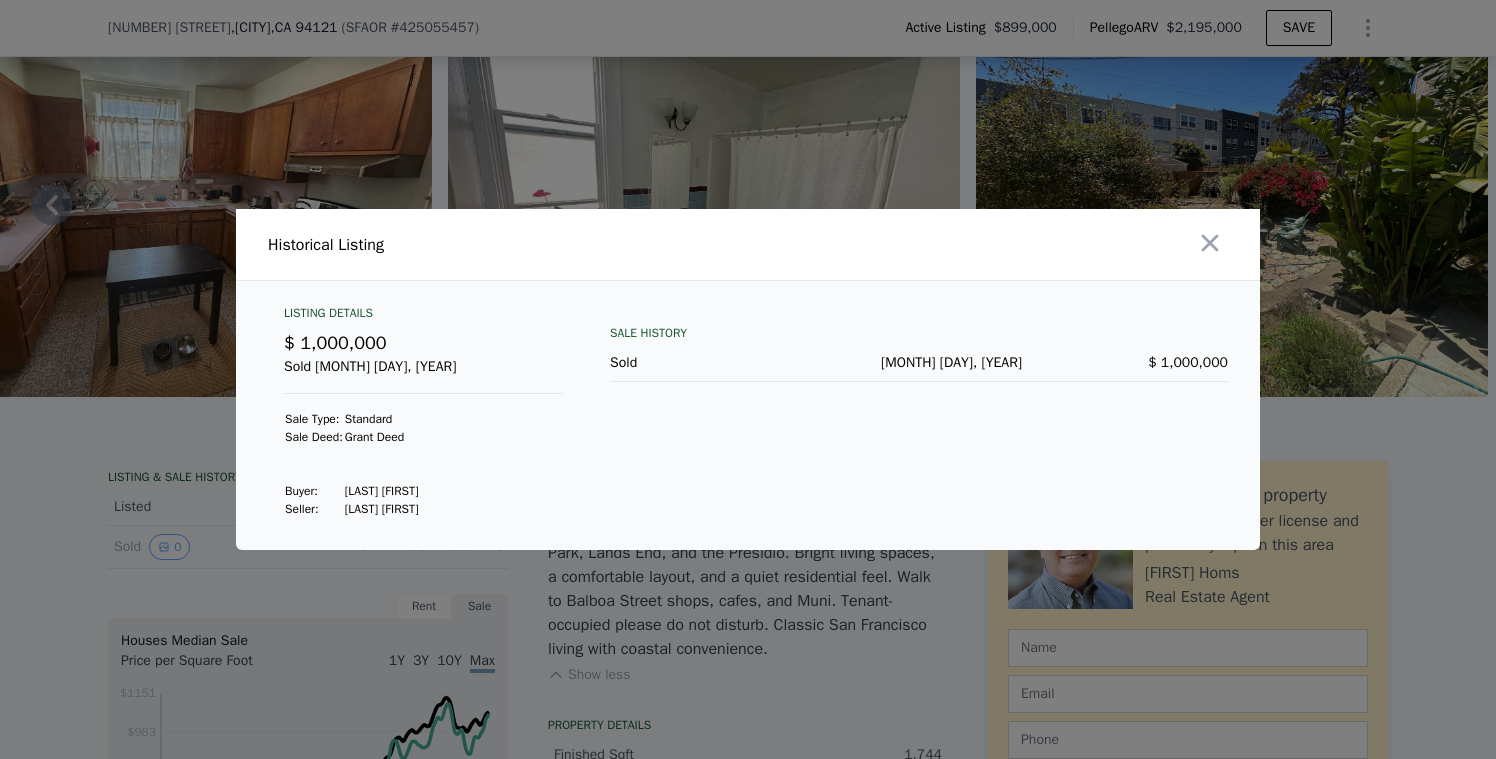 click on "$ 1,000,000" at bounding box center [335, 343] 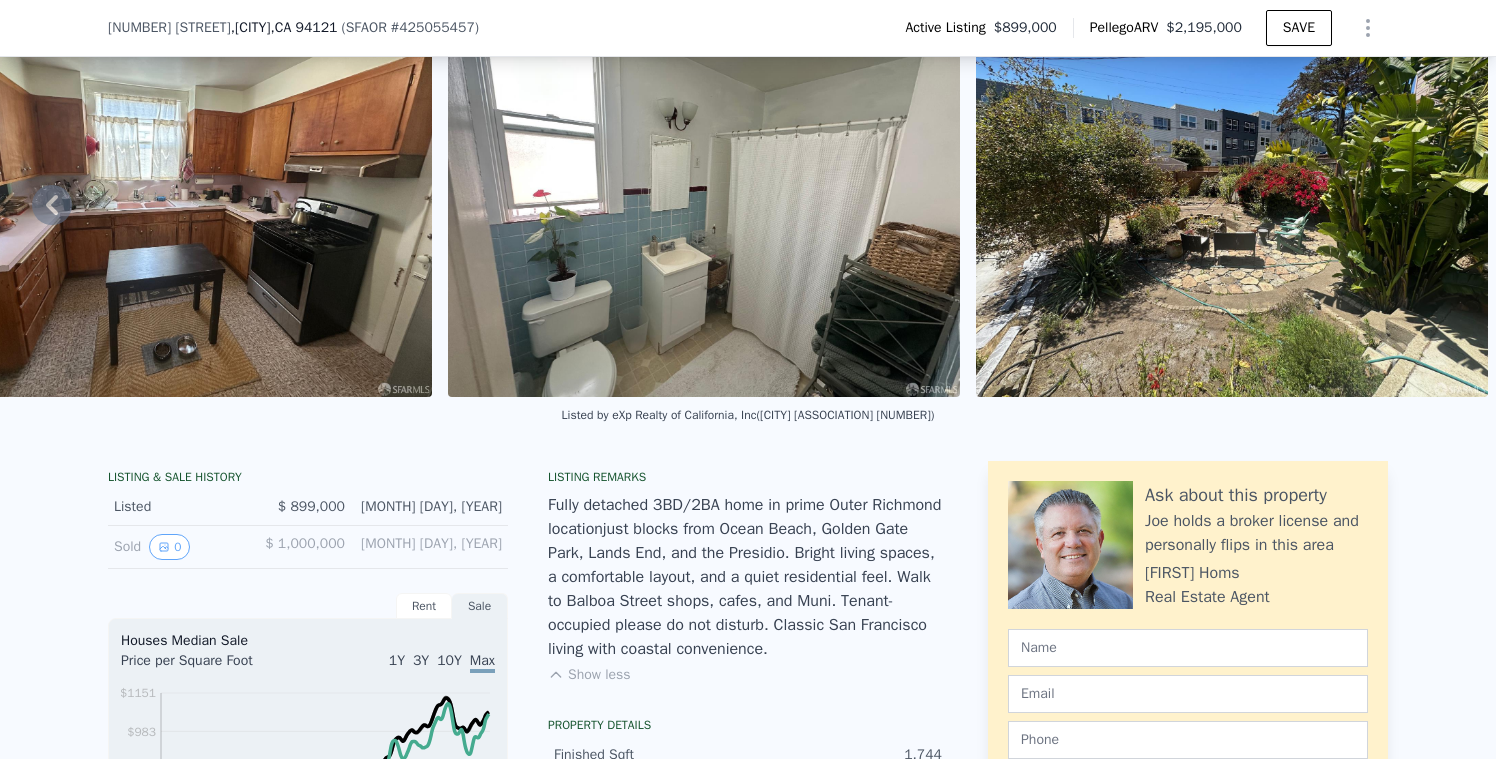 click on "Listed" at bounding box center (185, 507) 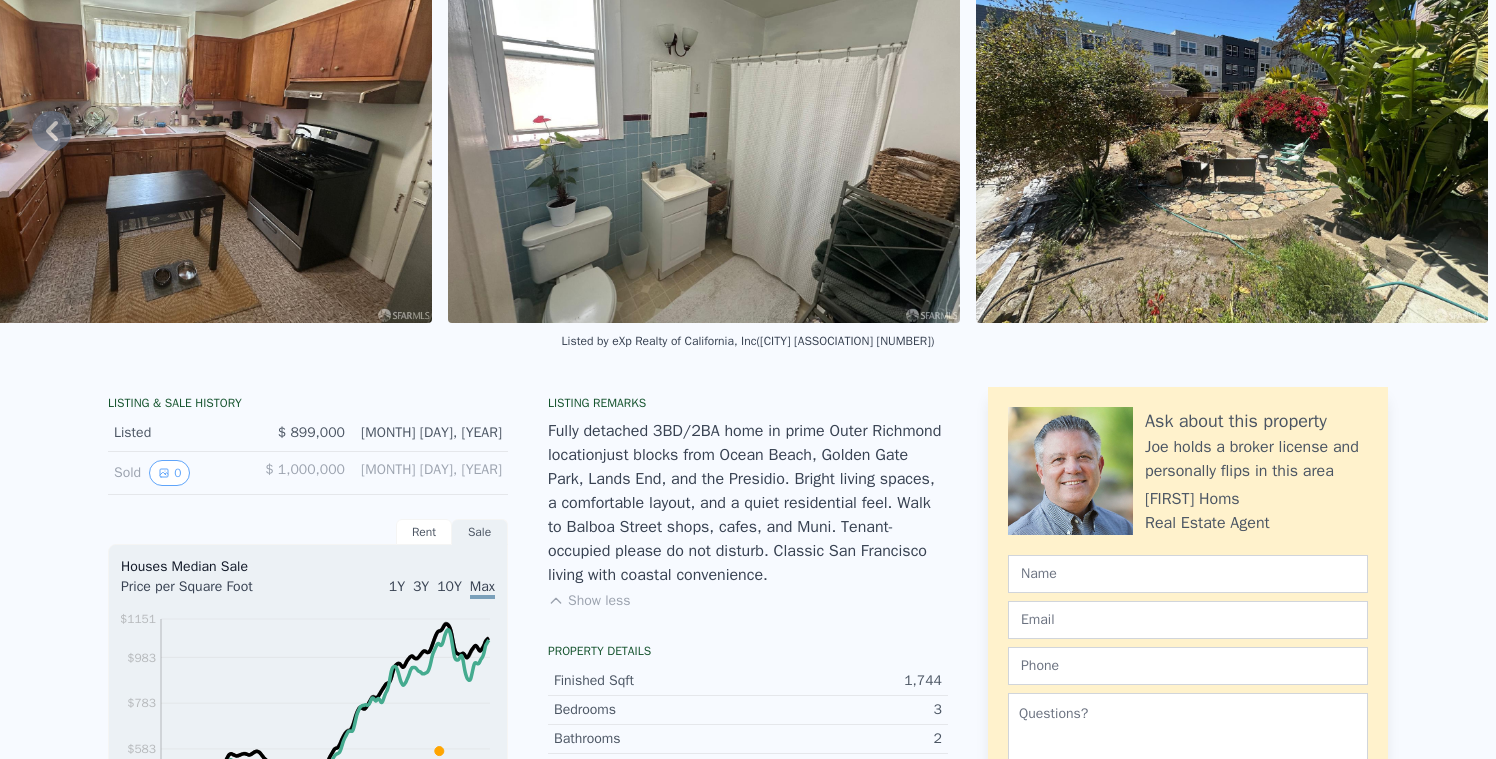 scroll, scrollTop: 7, scrollLeft: 0, axis: vertical 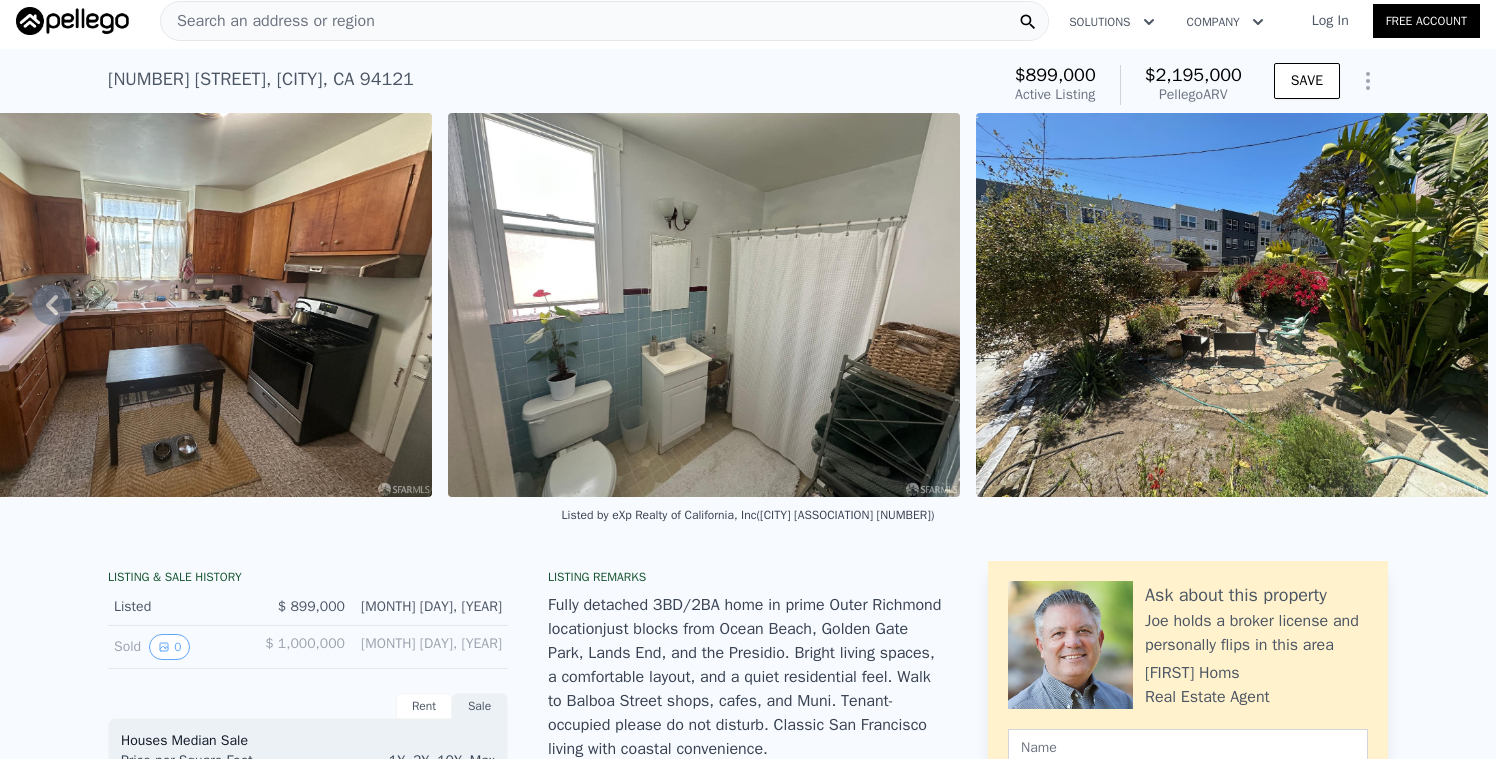 click on "Pellego  ARV" at bounding box center [1193, 95] 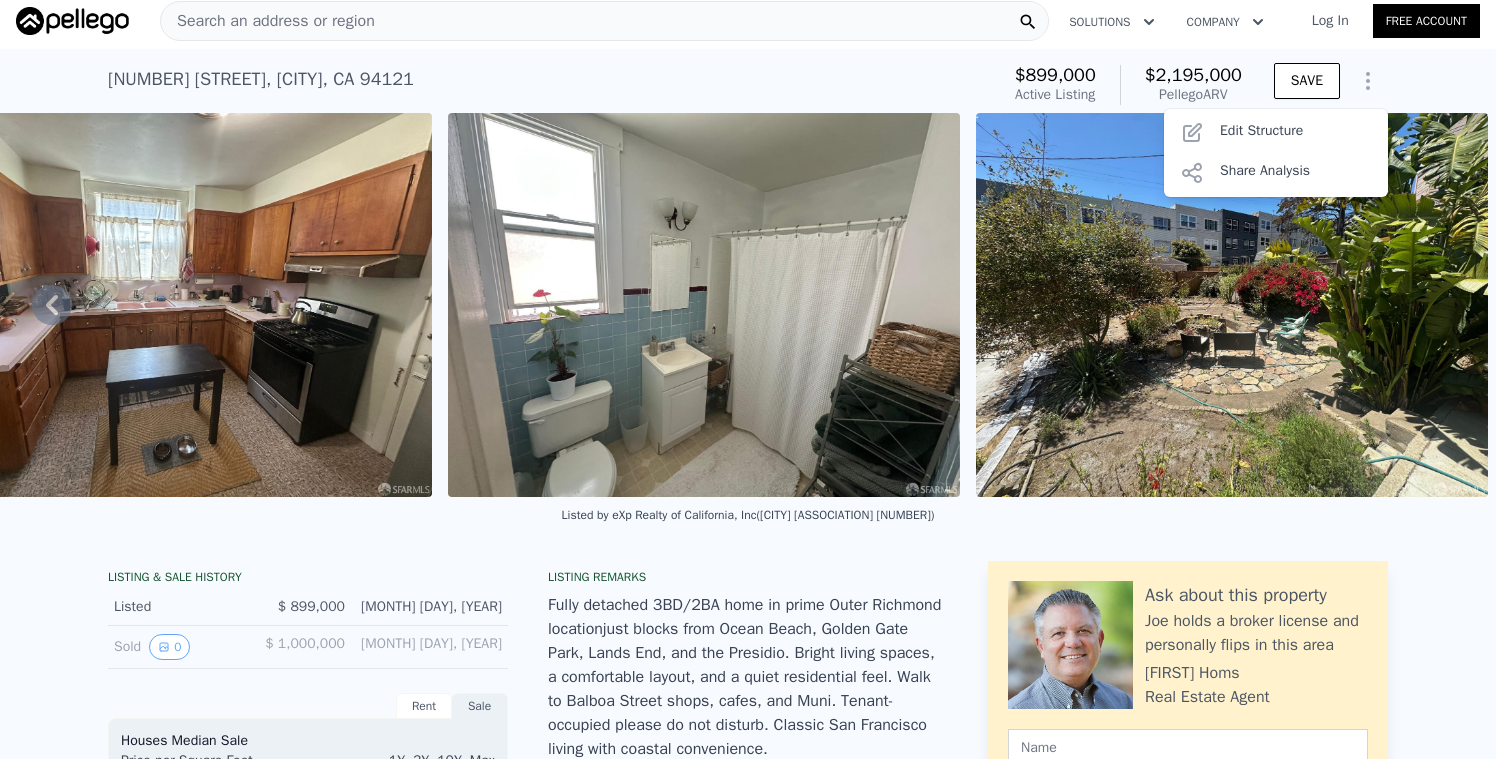 click 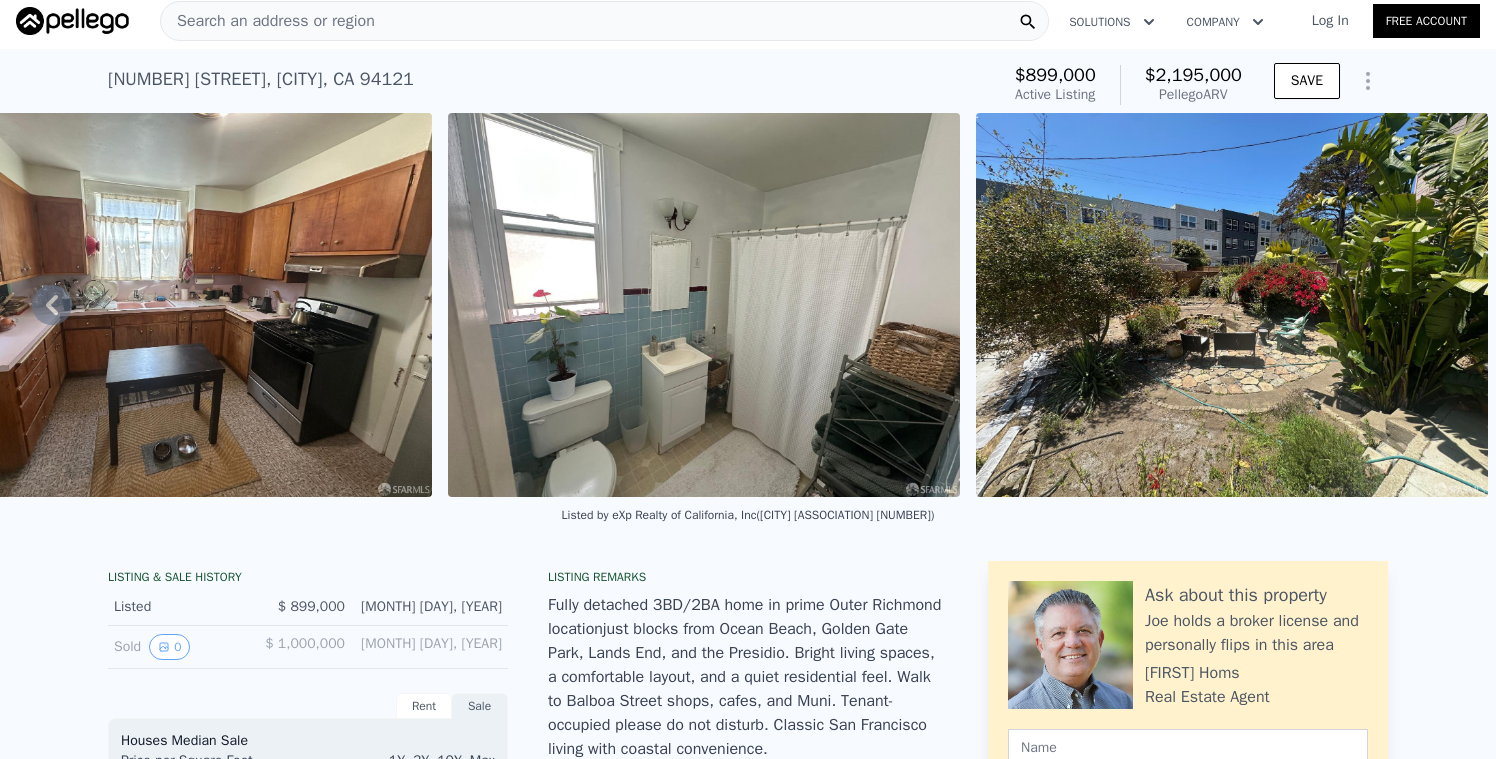 scroll, scrollTop: 30, scrollLeft: 0, axis: vertical 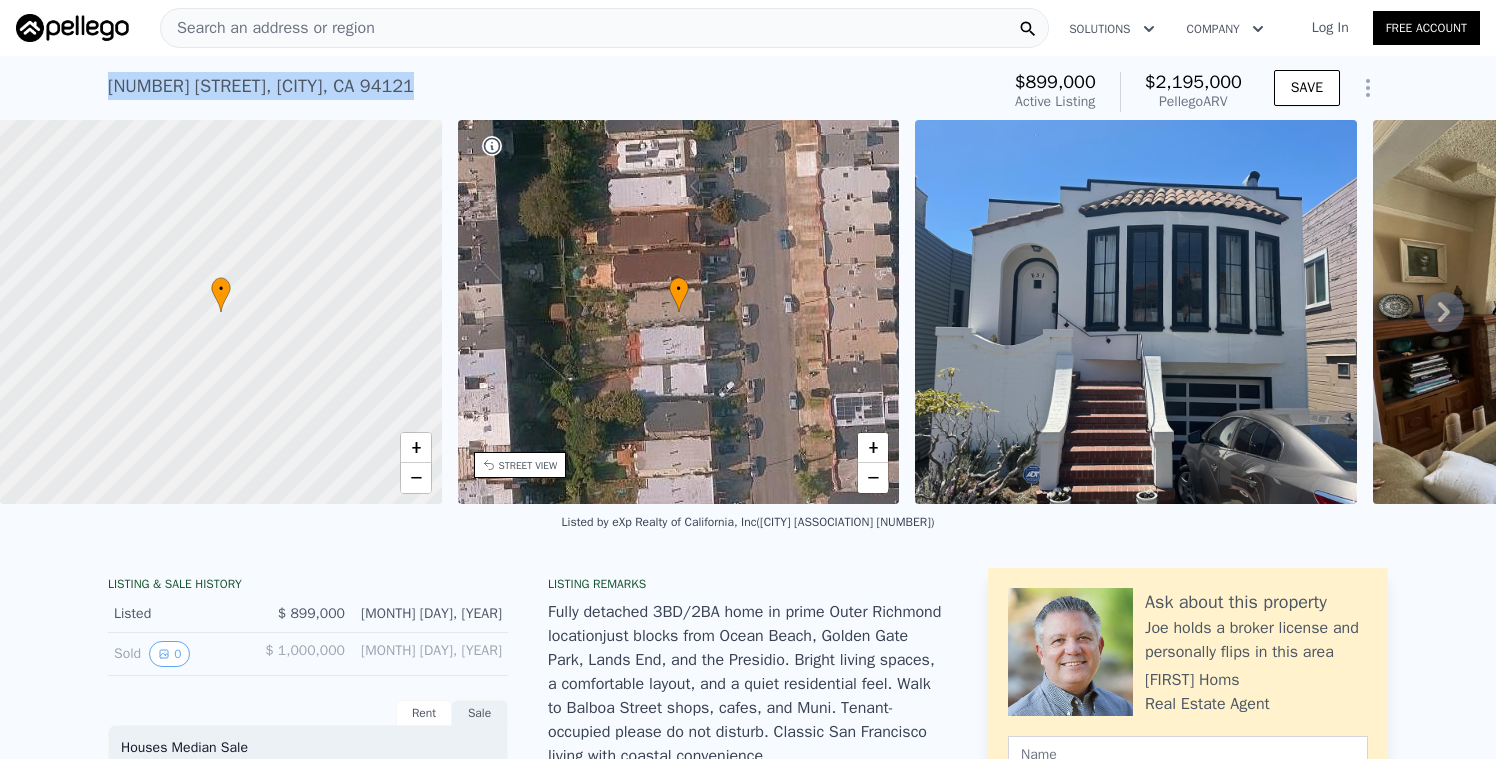 drag, startPoint x: 455, startPoint y: 92, endPoint x: 78, endPoint y: 68, distance: 377.76315 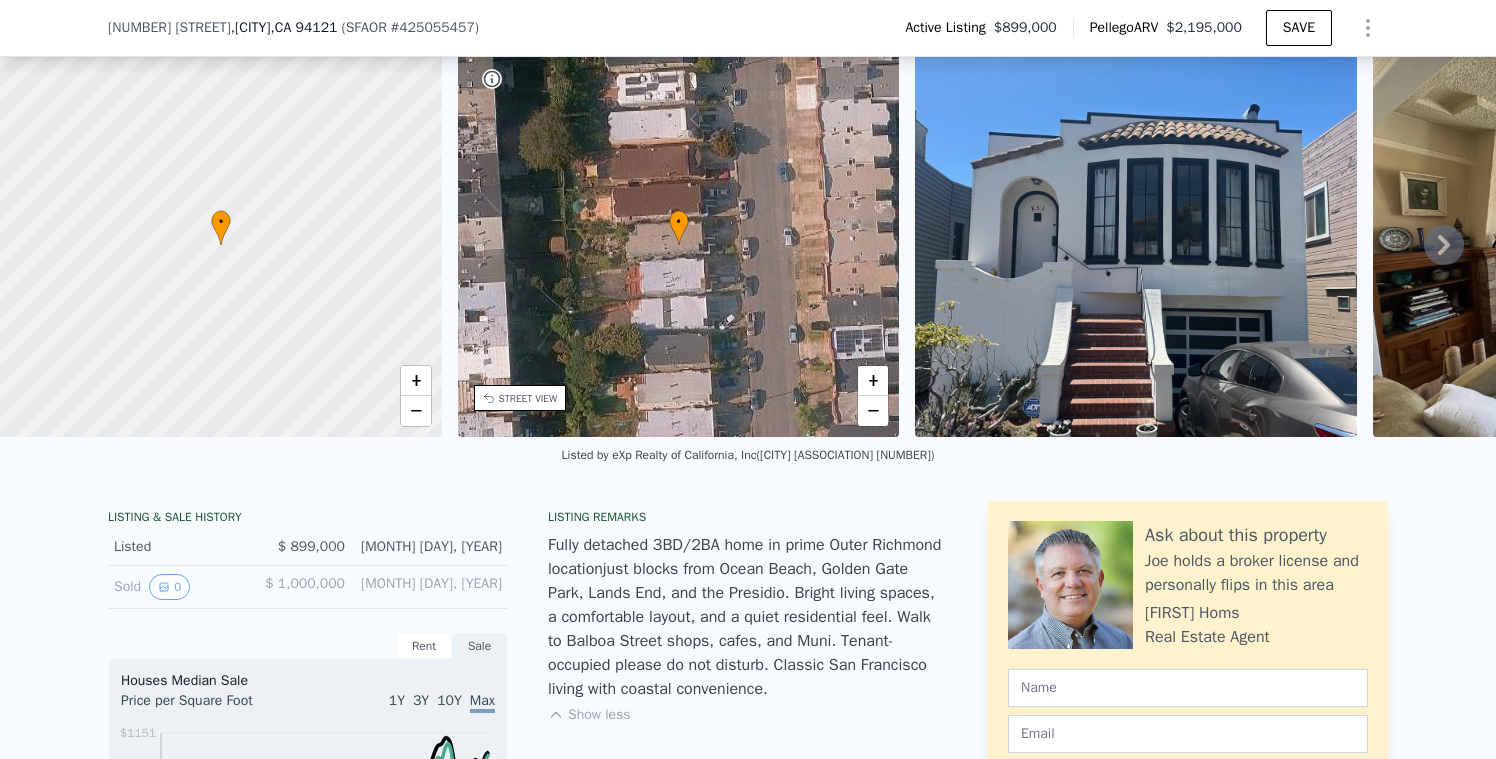 scroll, scrollTop: 150, scrollLeft: 0, axis: vertical 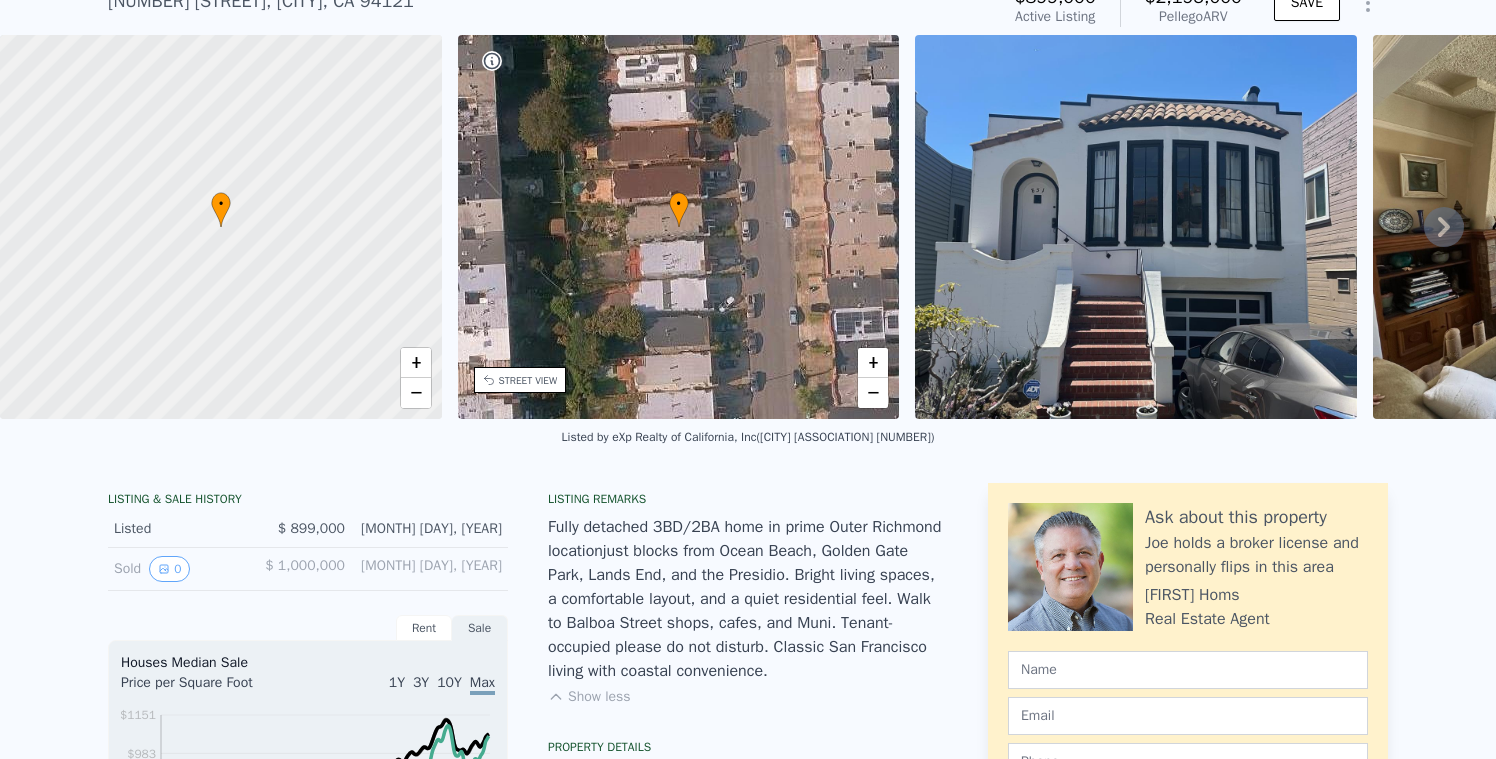 click at bounding box center (221, 227) 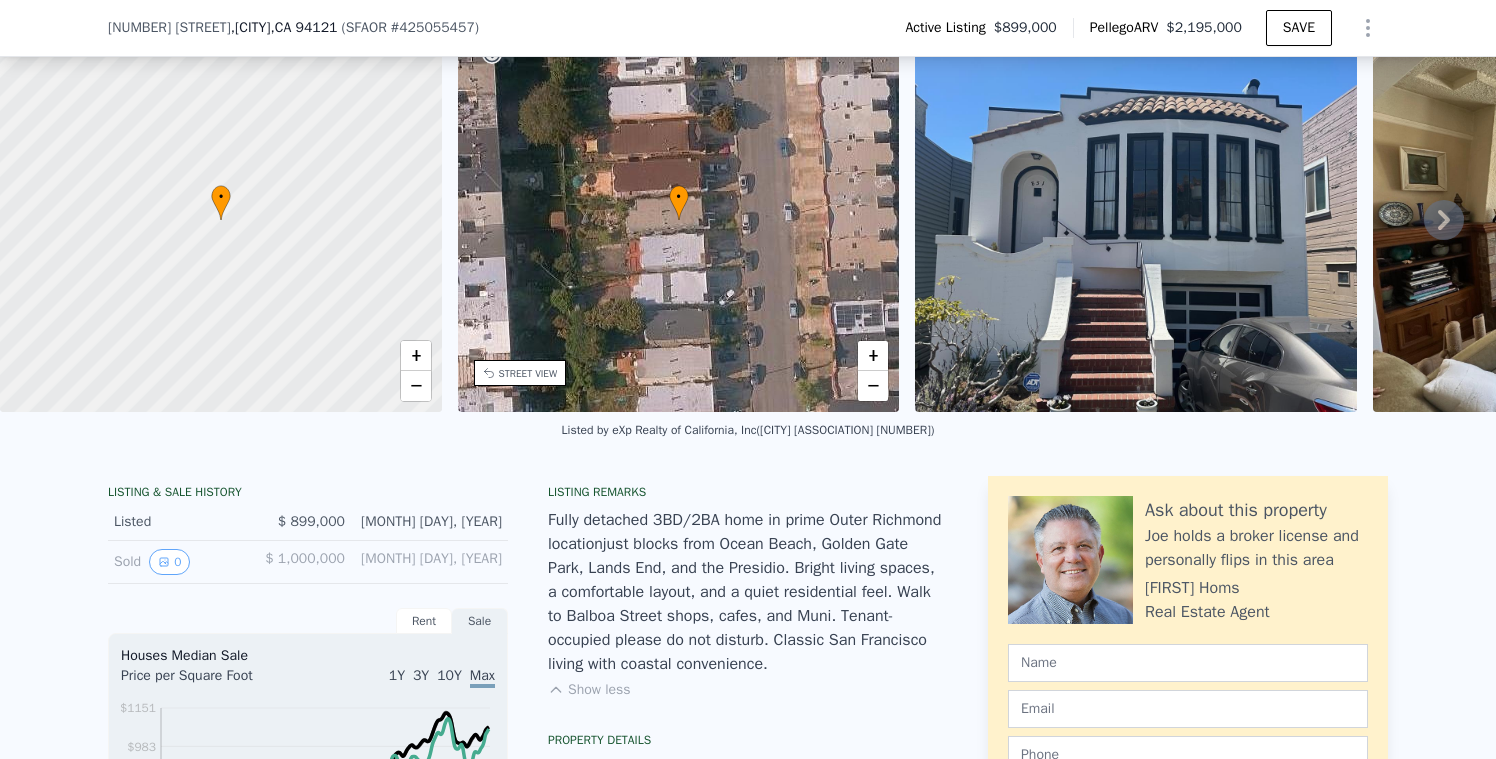 scroll, scrollTop: 85, scrollLeft: 0, axis: vertical 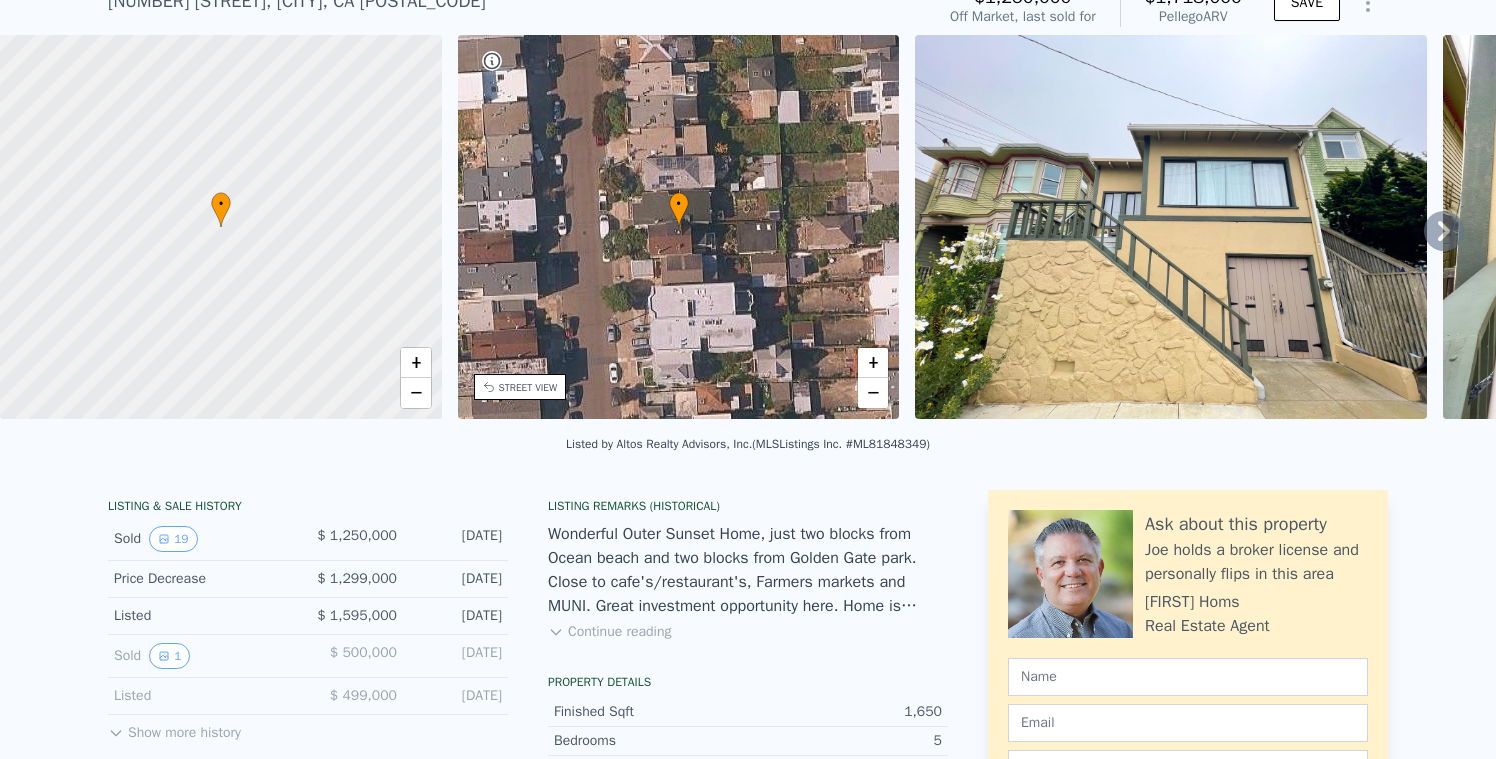click on "Price Decrease $ 1,299,000 [DATE]" at bounding box center (308, 579) 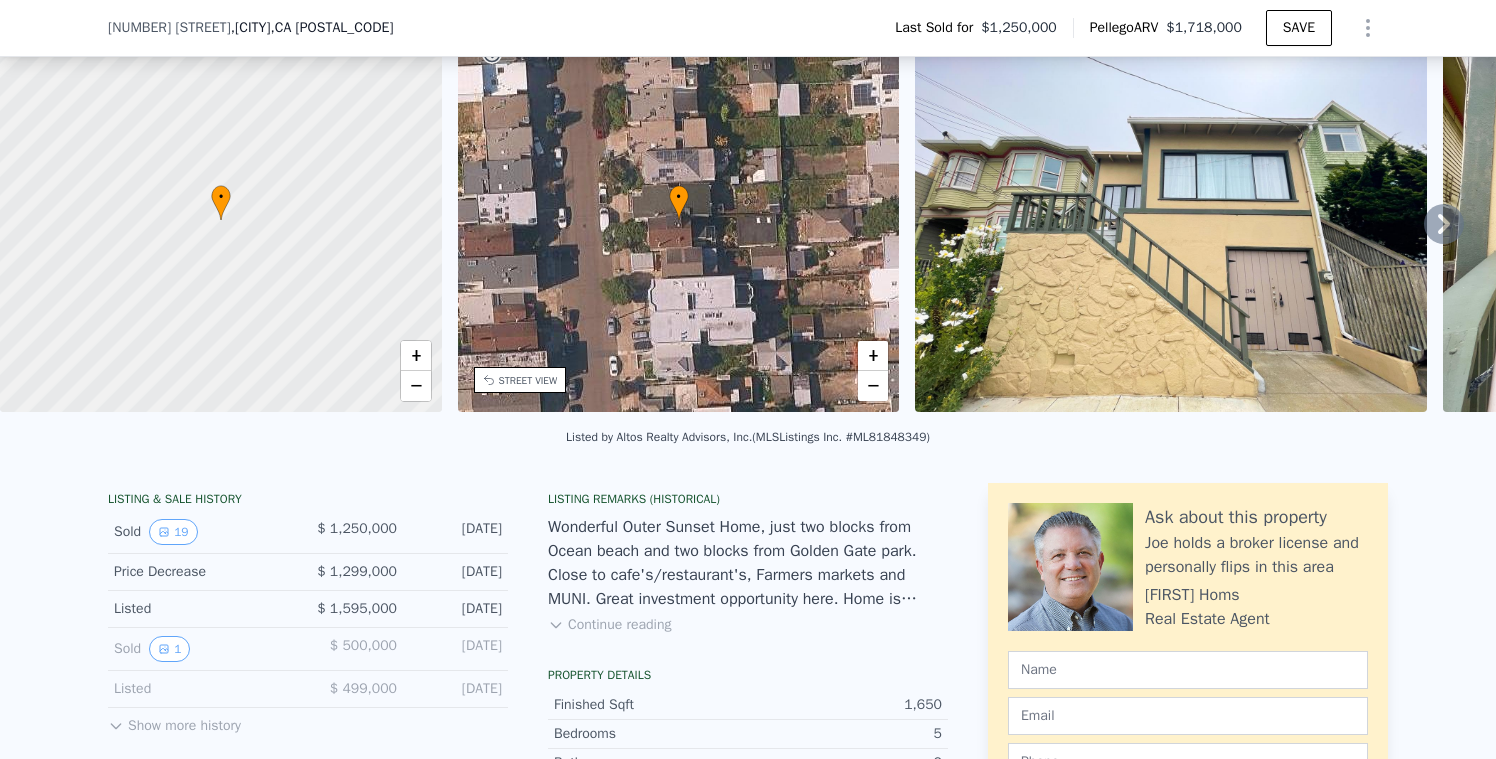 click on "Price Decrease $ 1,299,000 Sep 26, 2021" at bounding box center (308, 572) 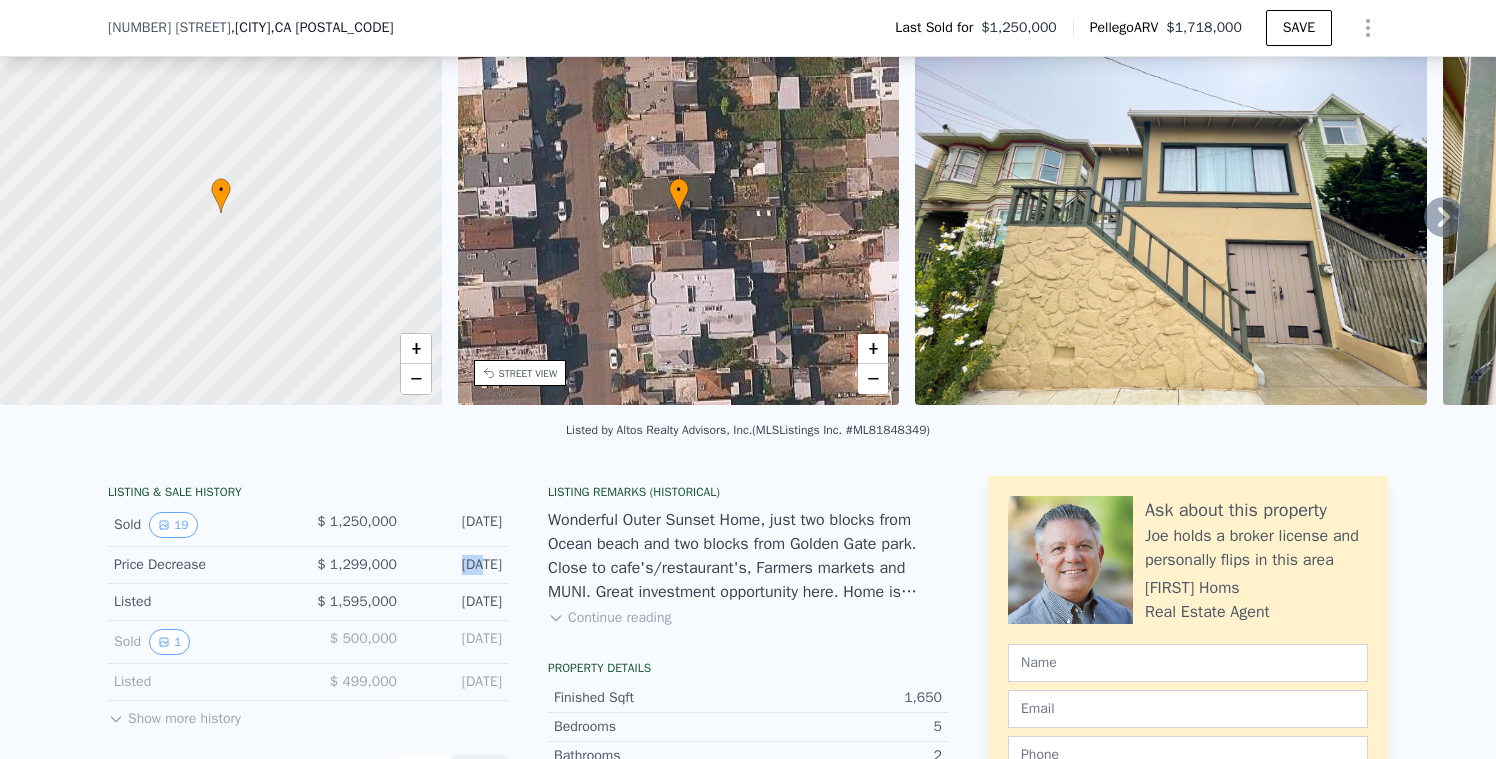 click at bounding box center [1699, 213] 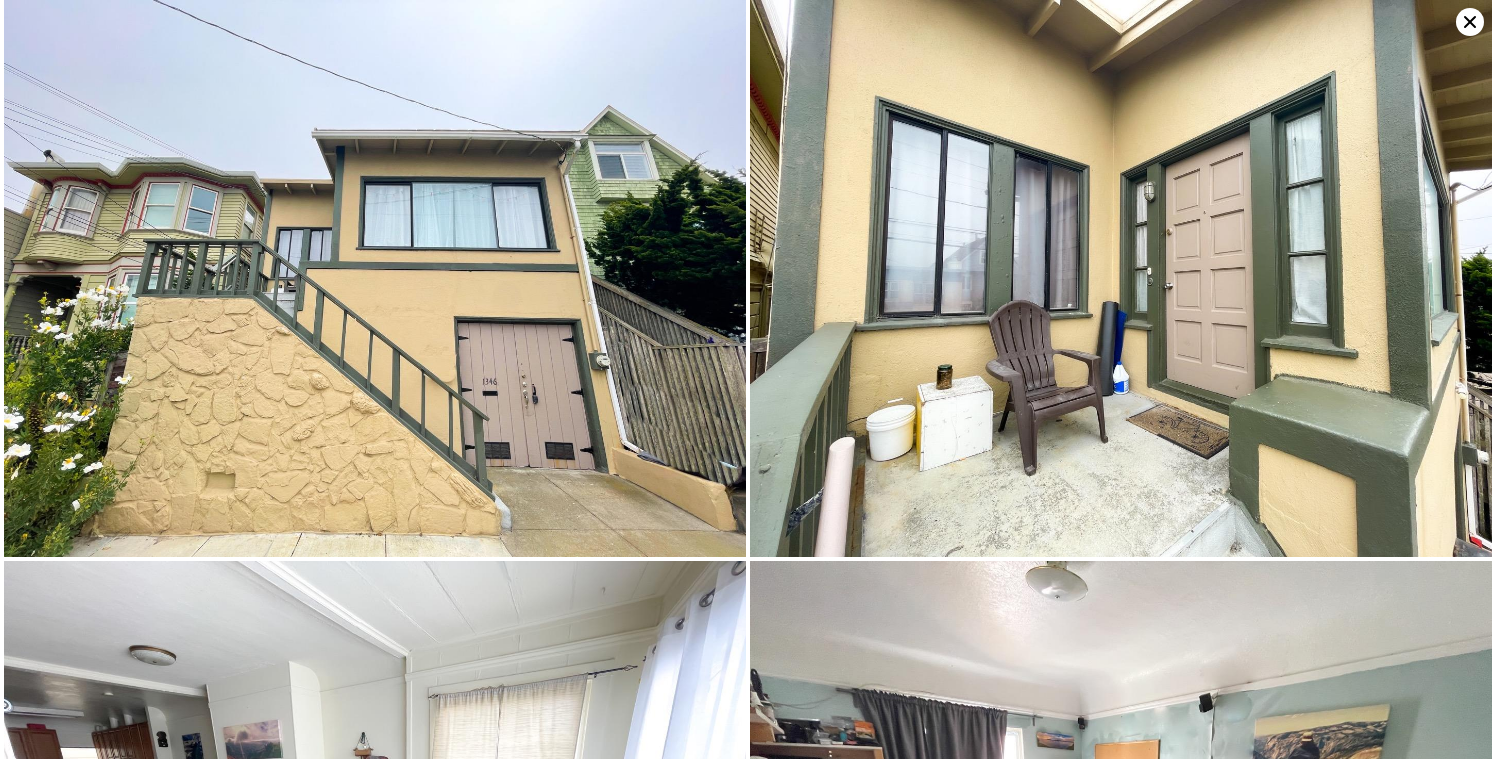 scroll, scrollTop: 85, scrollLeft: 0, axis: vertical 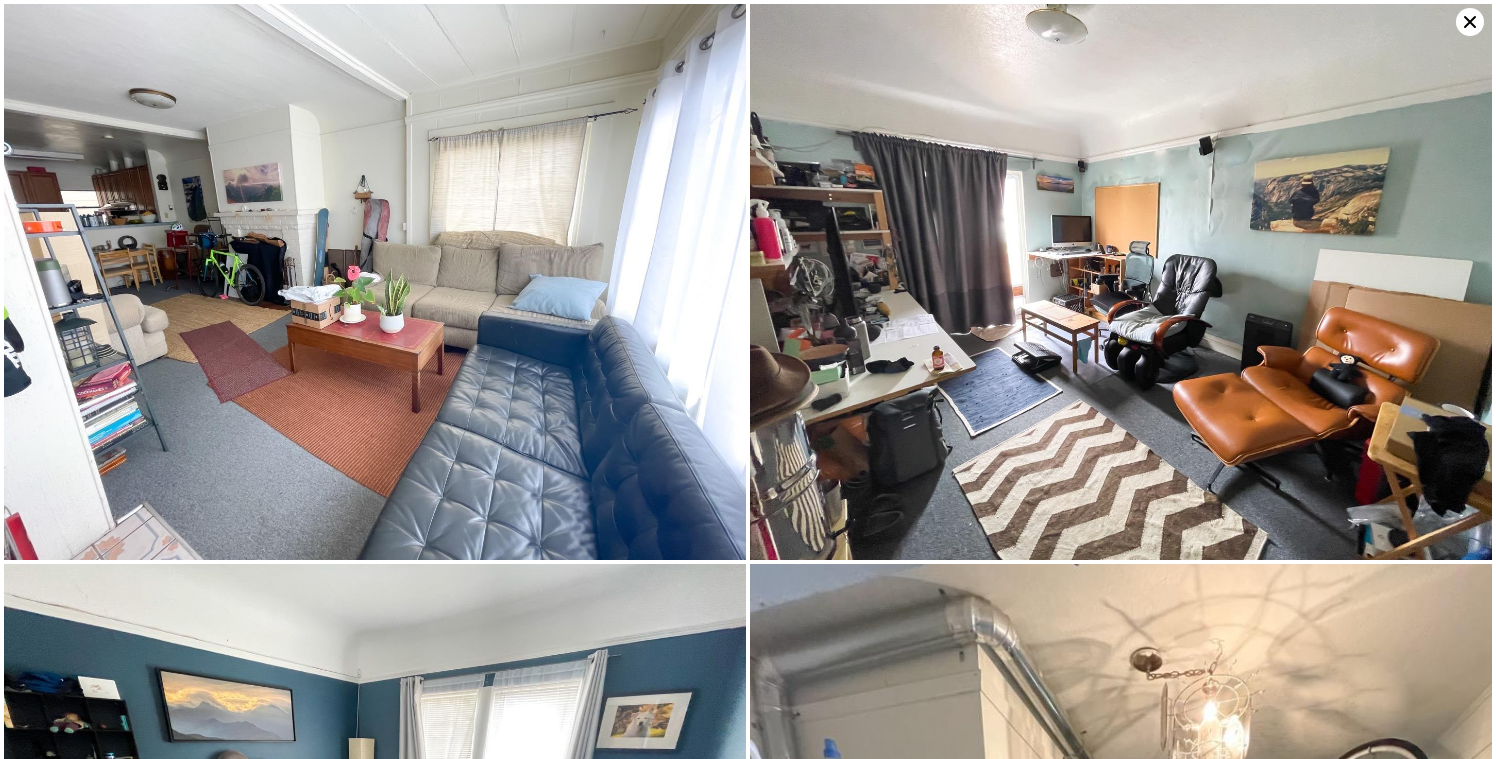 click at bounding box center (1121, 282) 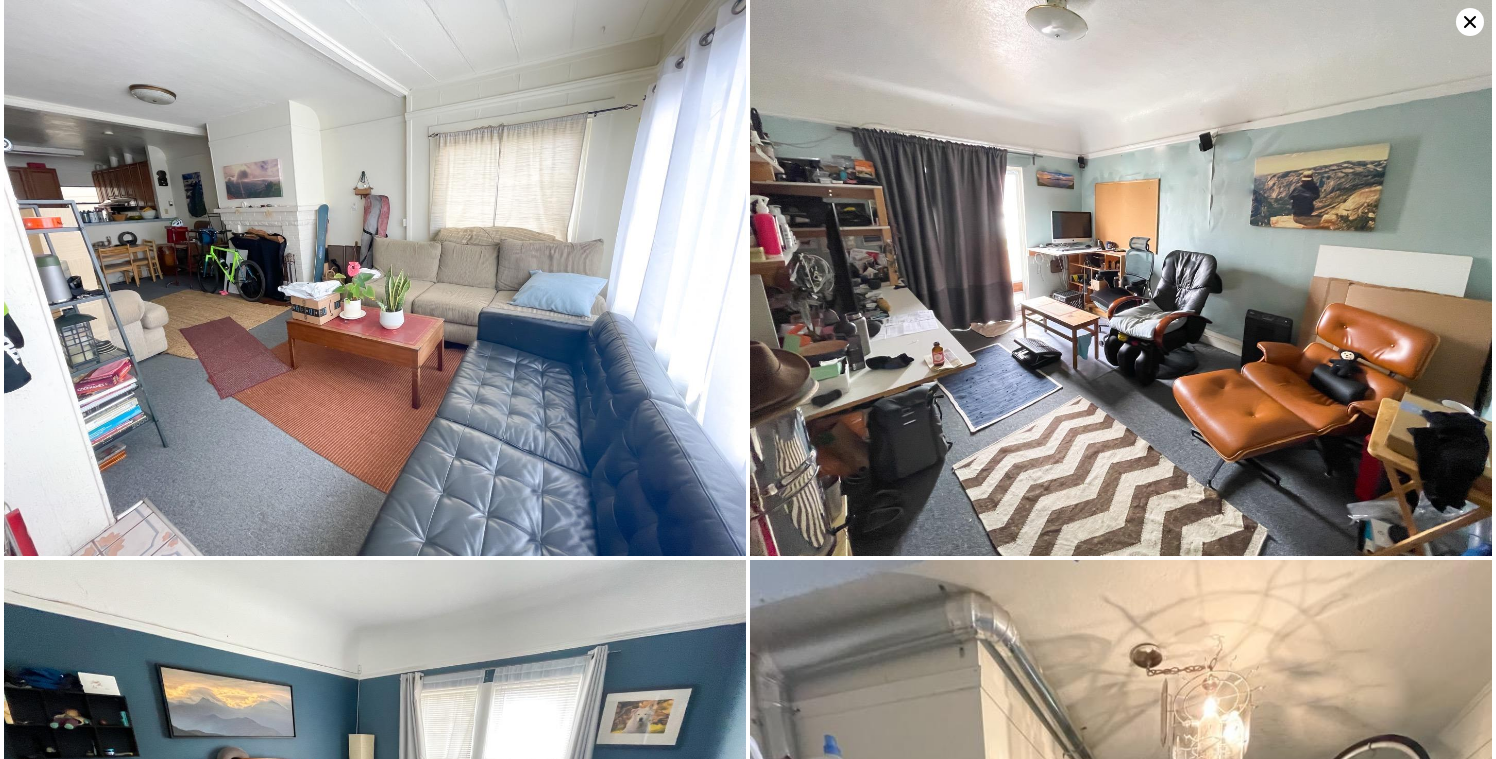scroll, scrollTop: 92, scrollLeft: 0, axis: vertical 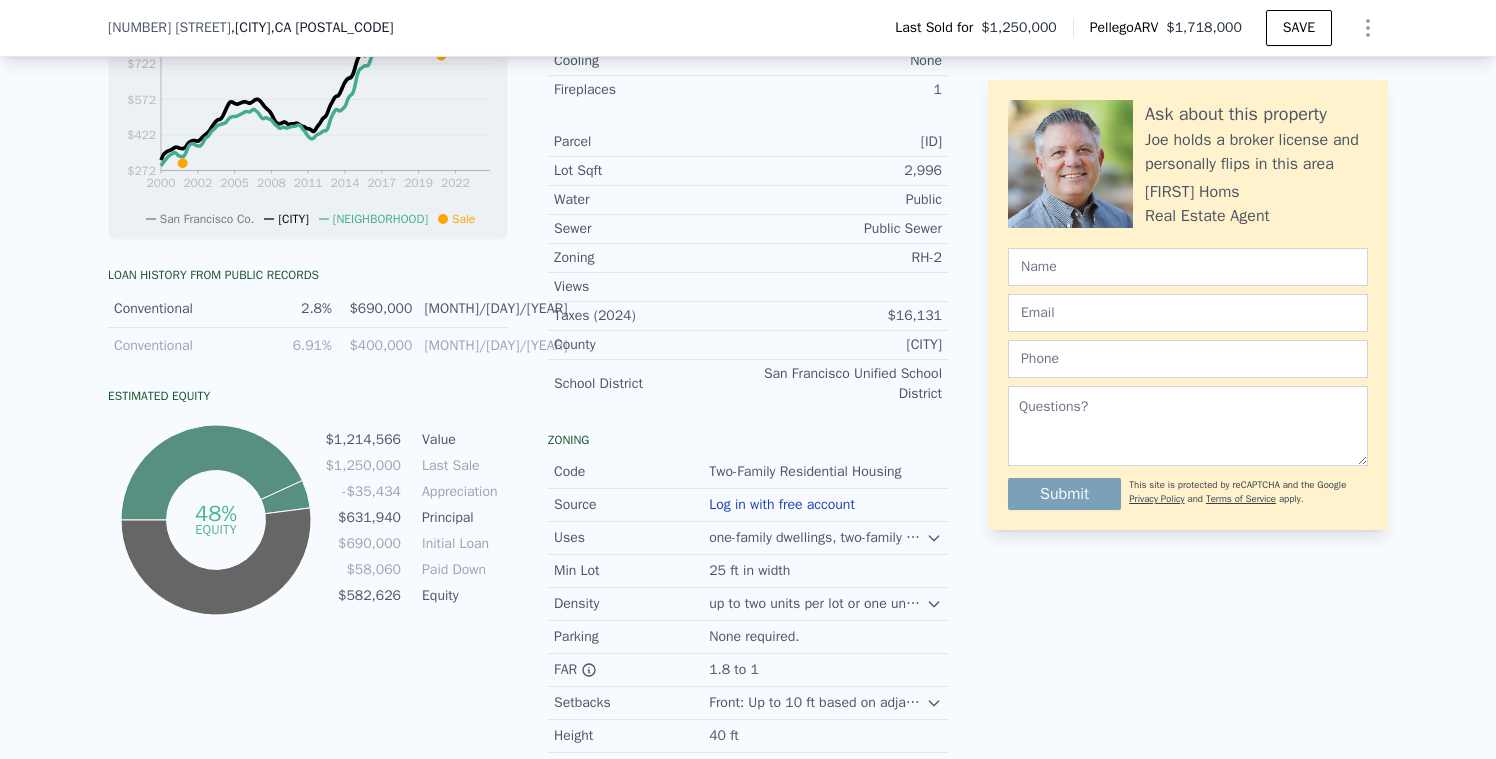 click on "Loan history from public records" at bounding box center (308, 275) 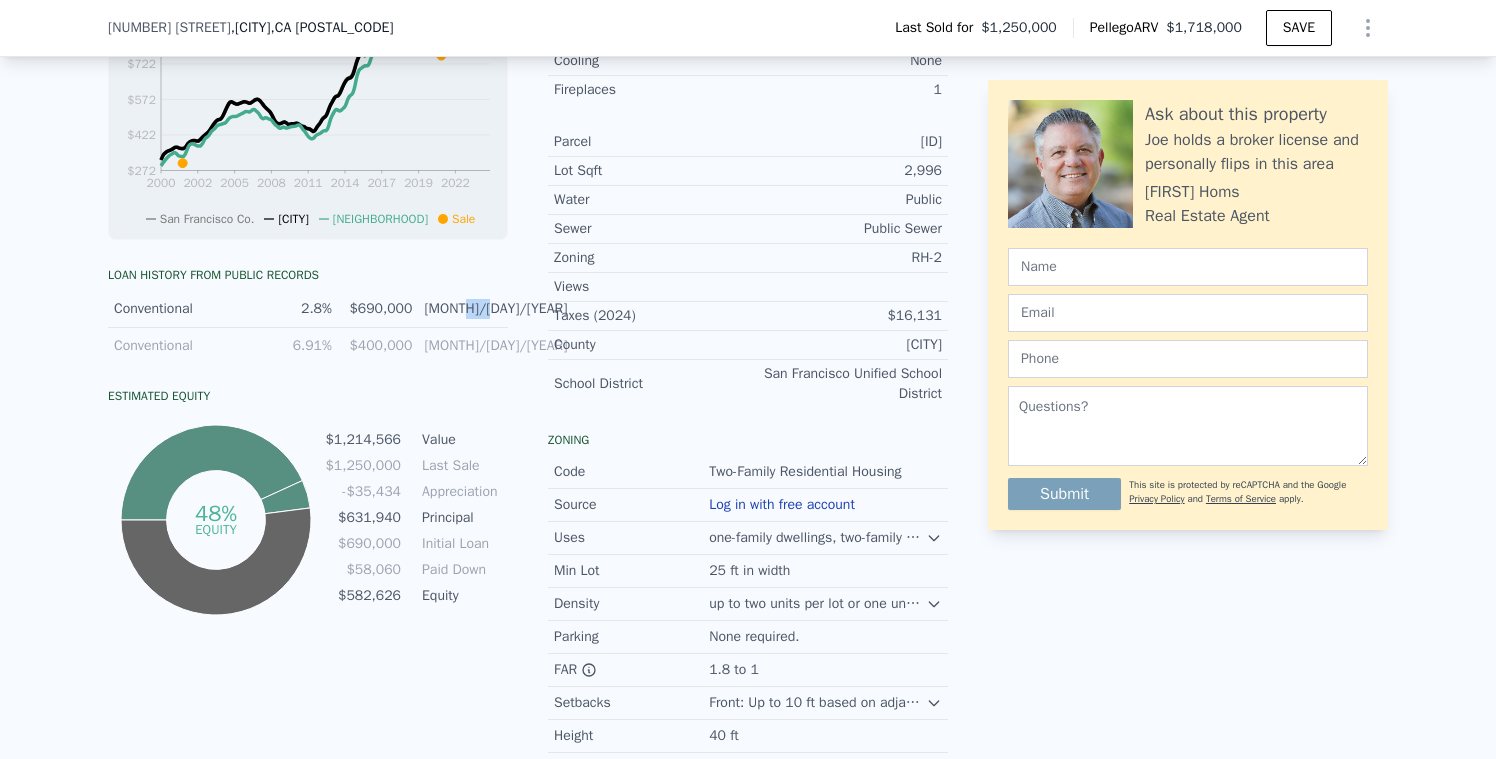 click on "9/26/2021" at bounding box center (463, 309) 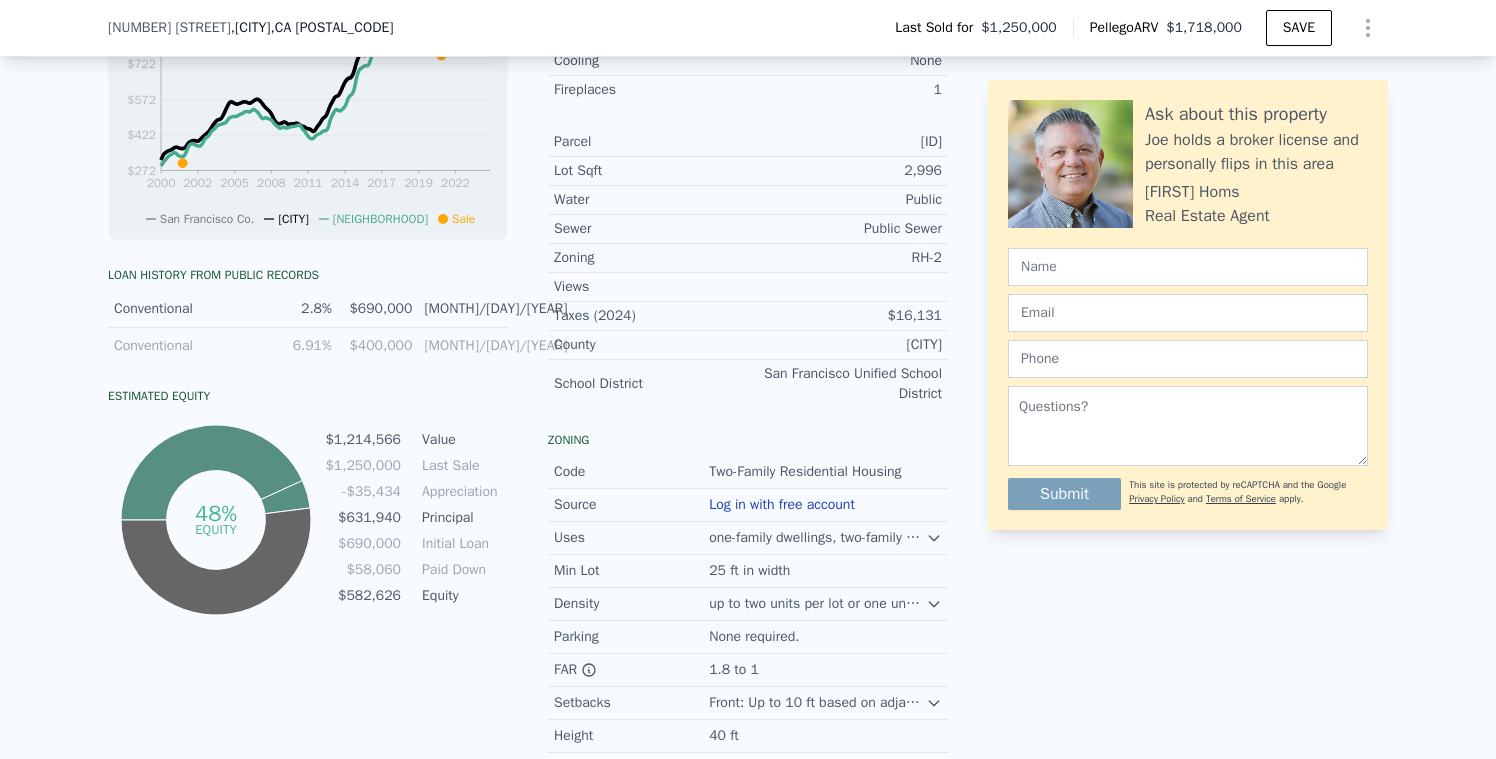 click on "9/26/2021" at bounding box center [463, 309] 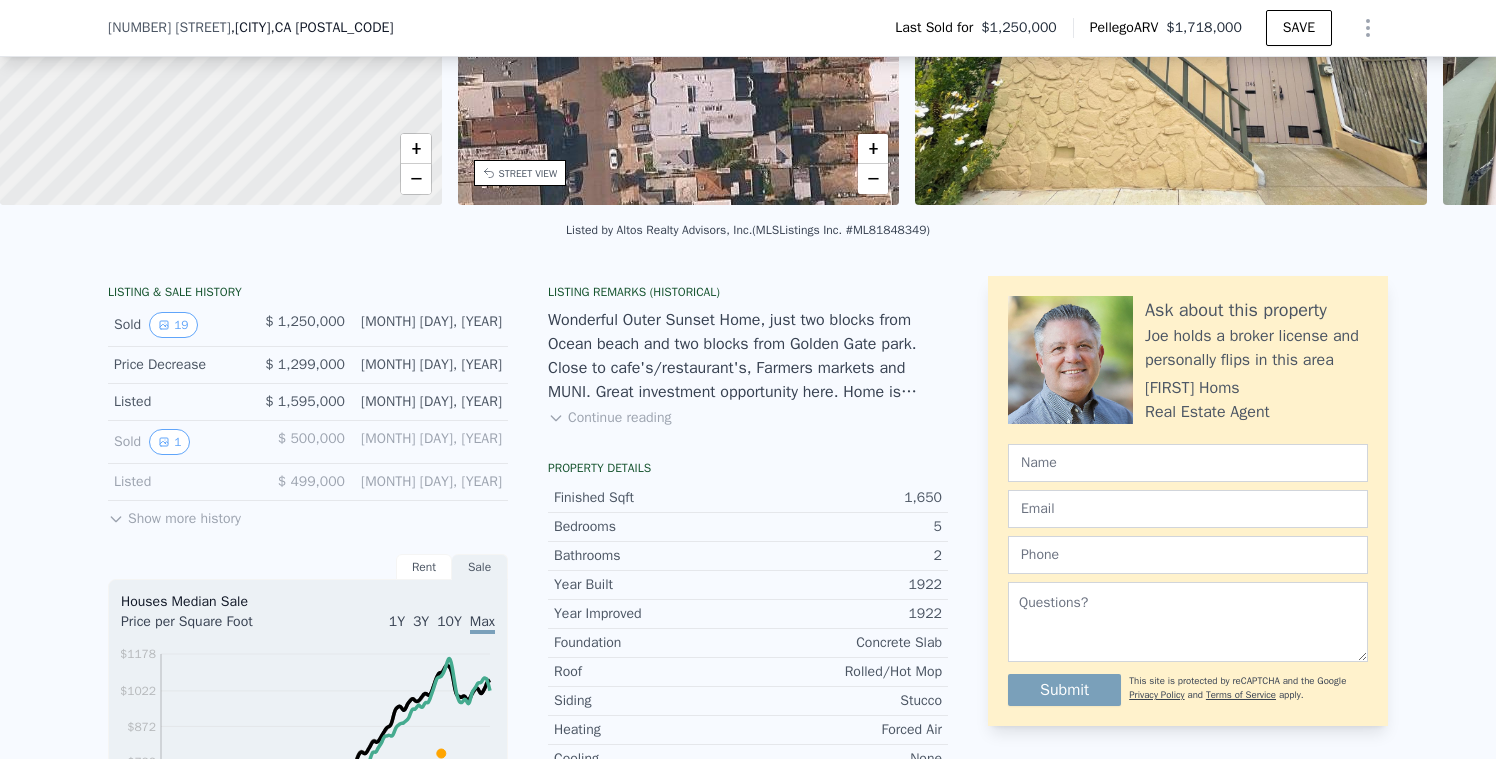 scroll, scrollTop: 159, scrollLeft: 0, axis: vertical 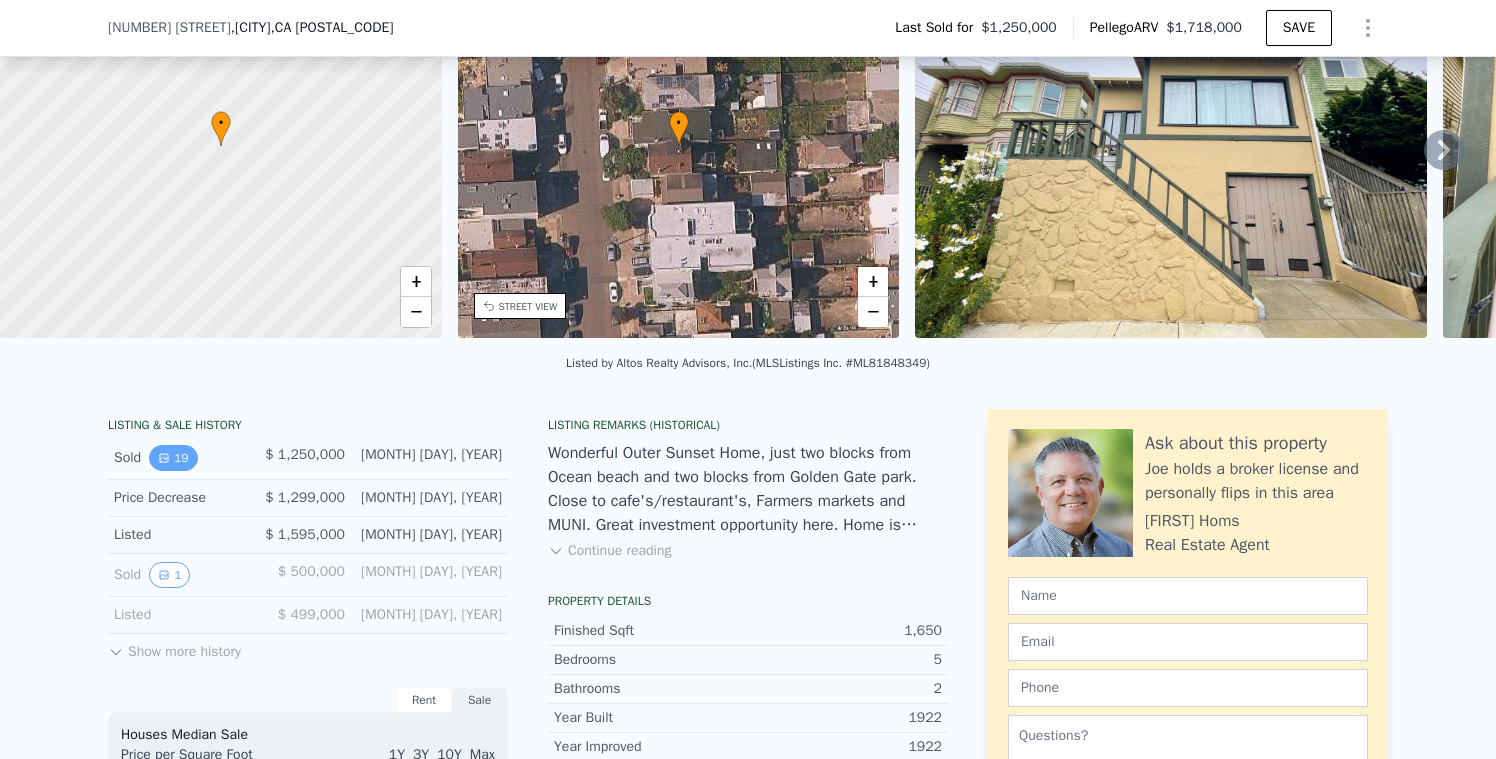 click 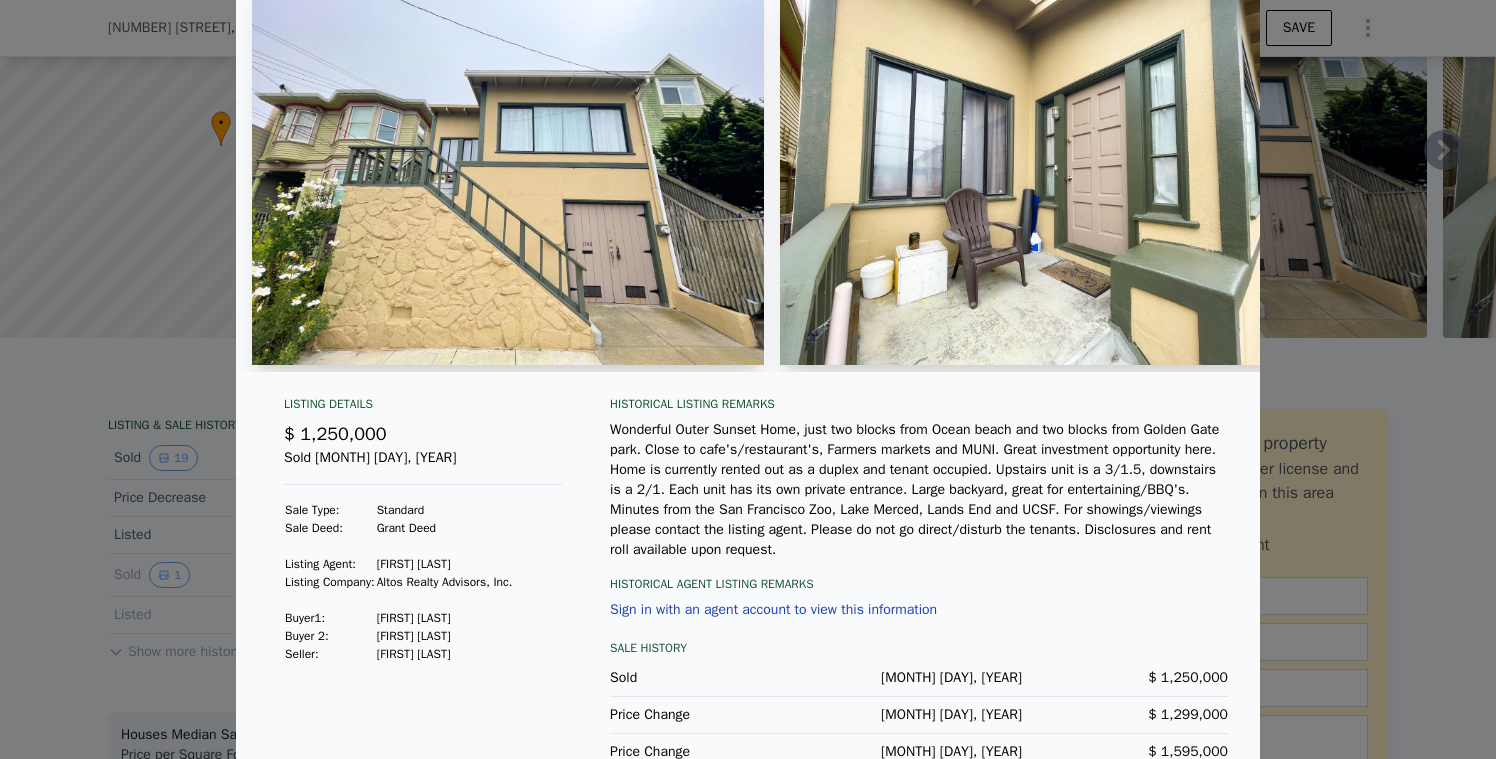 scroll, scrollTop: 134, scrollLeft: 0, axis: vertical 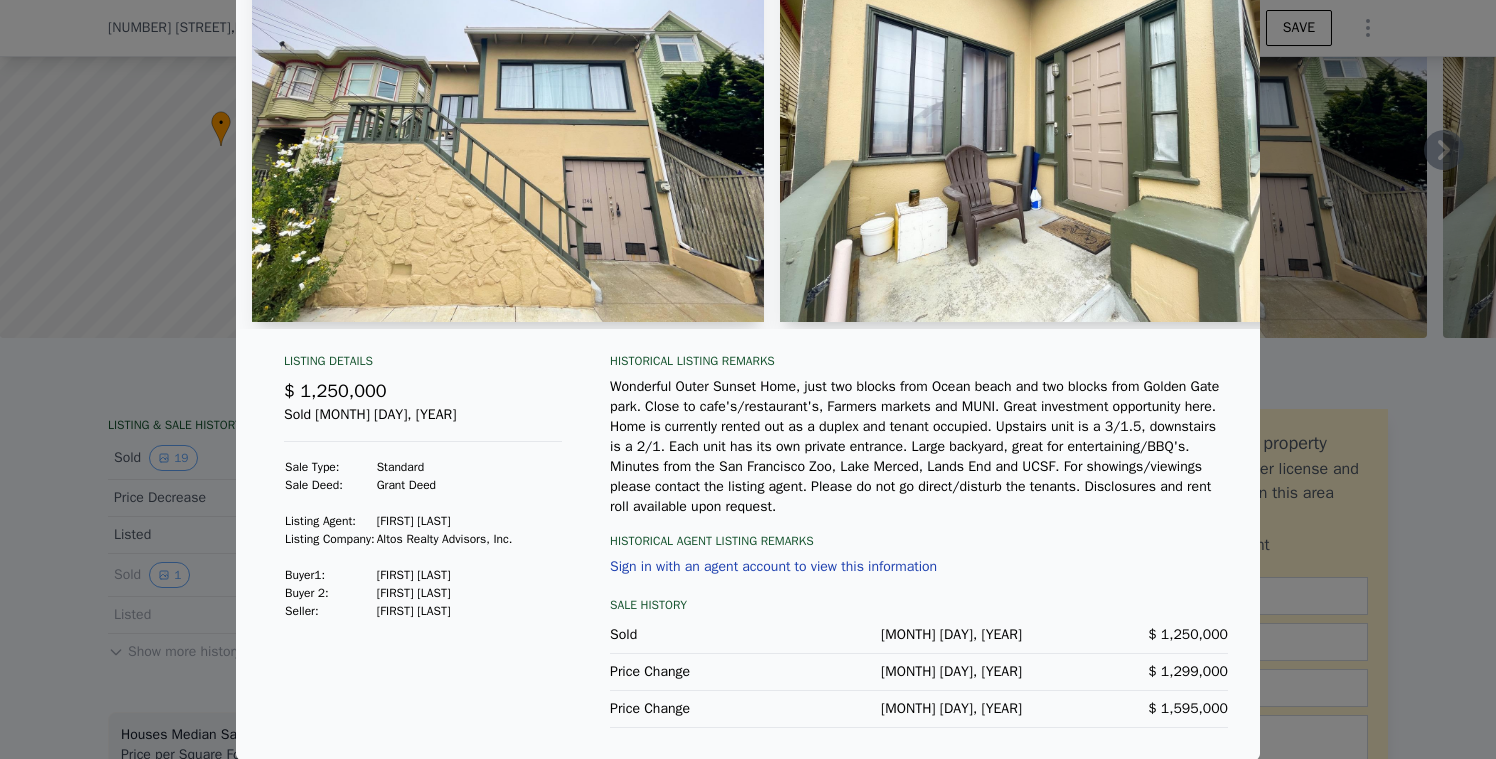 click at bounding box center [748, 379] 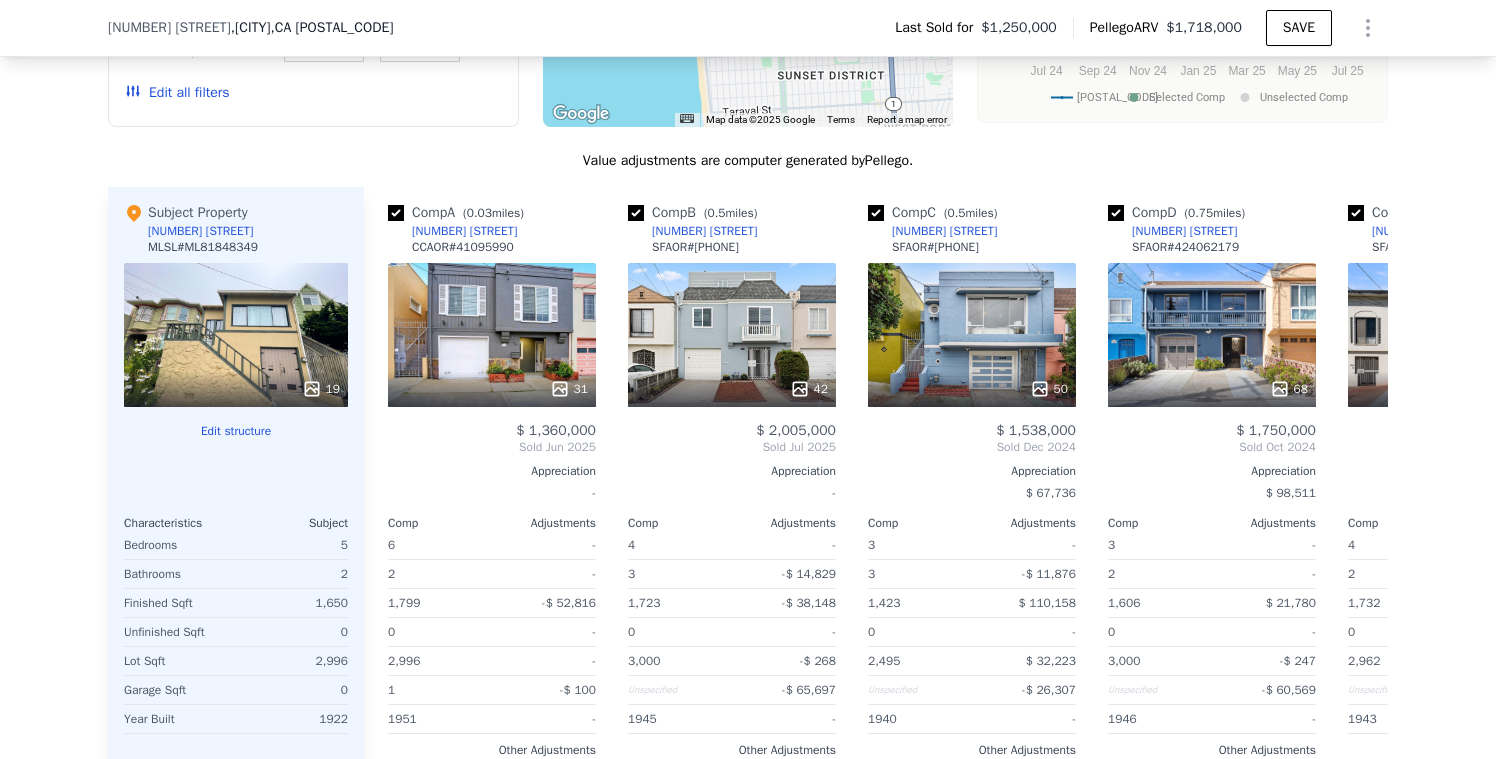 scroll, scrollTop: 2354, scrollLeft: 0, axis: vertical 